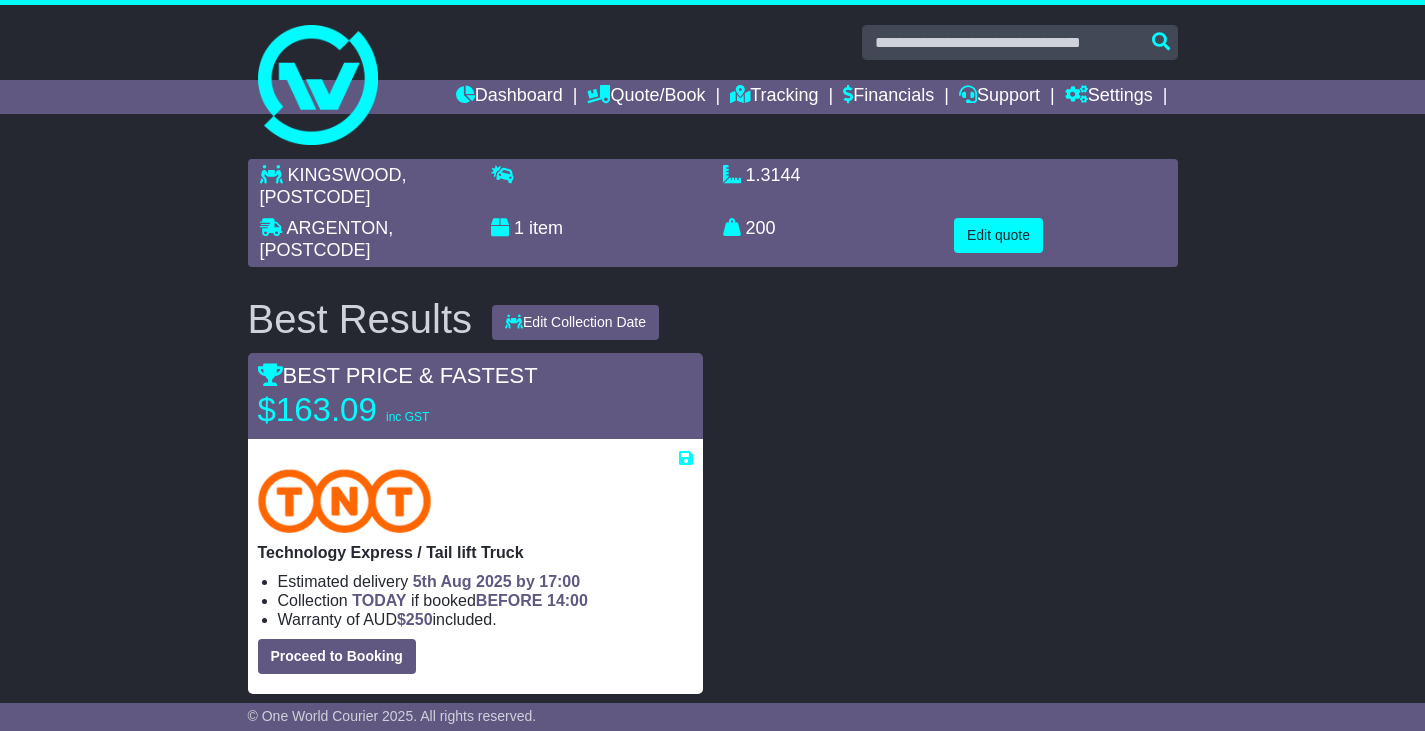 scroll, scrollTop: 0, scrollLeft: 0, axis: both 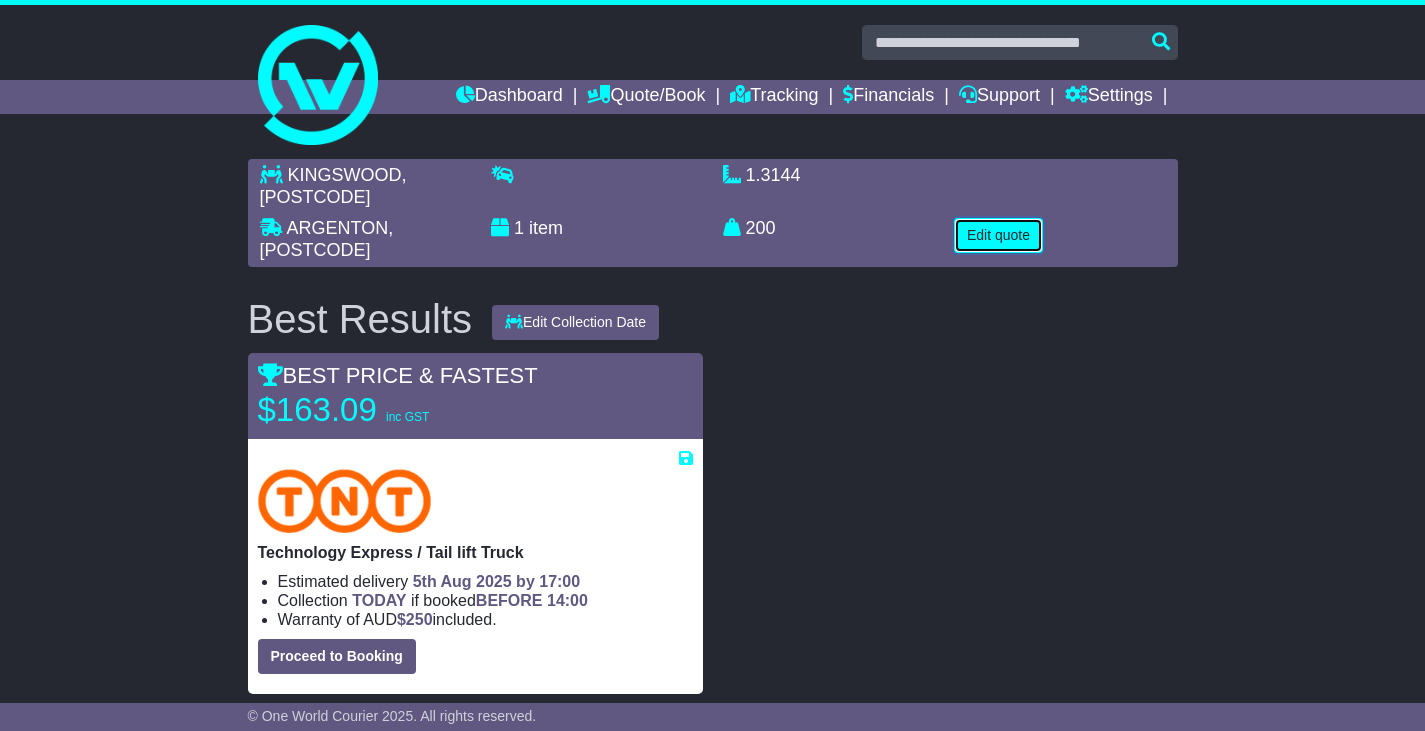 click on "Edit quote" at bounding box center [998, 235] 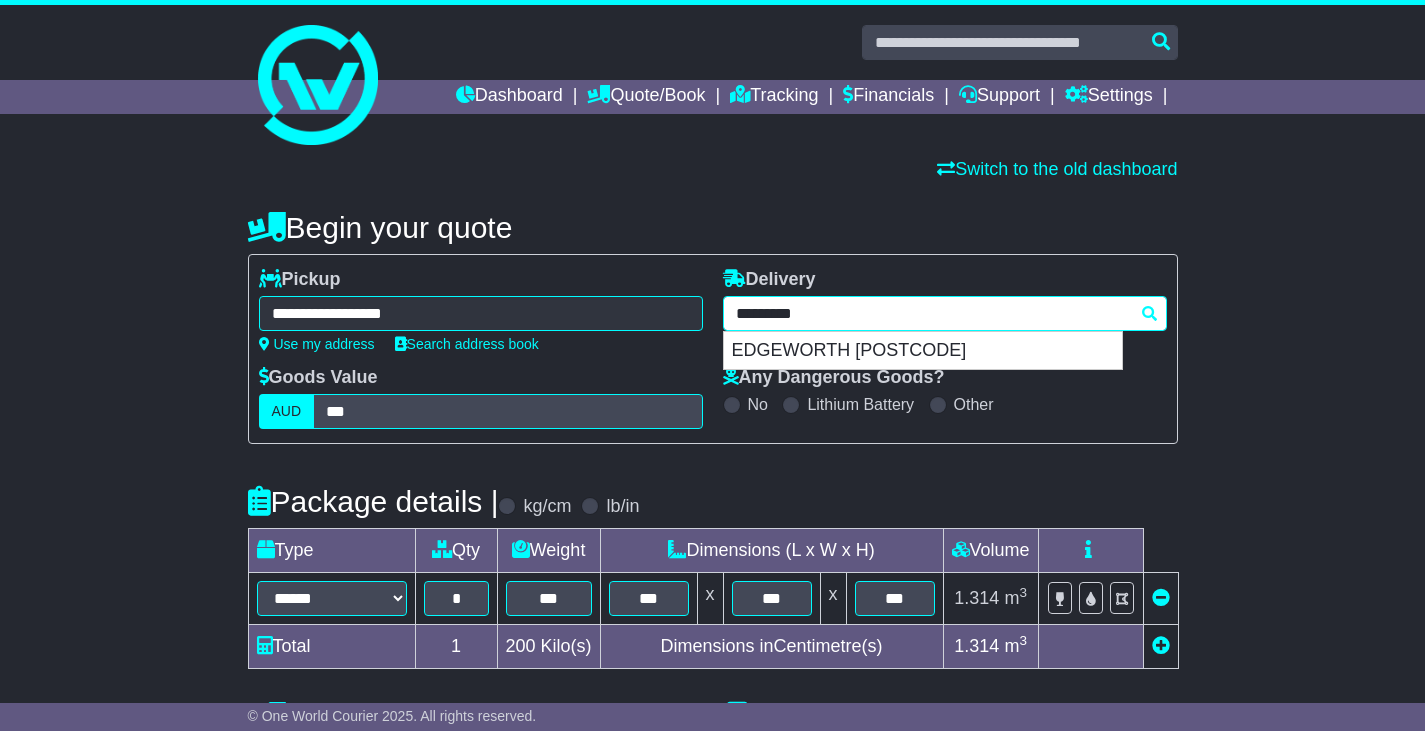 drag, startPoint x: 945, startPoint y: 306, endPoint x: 702, endPoint y: 310, distance: 243.03291 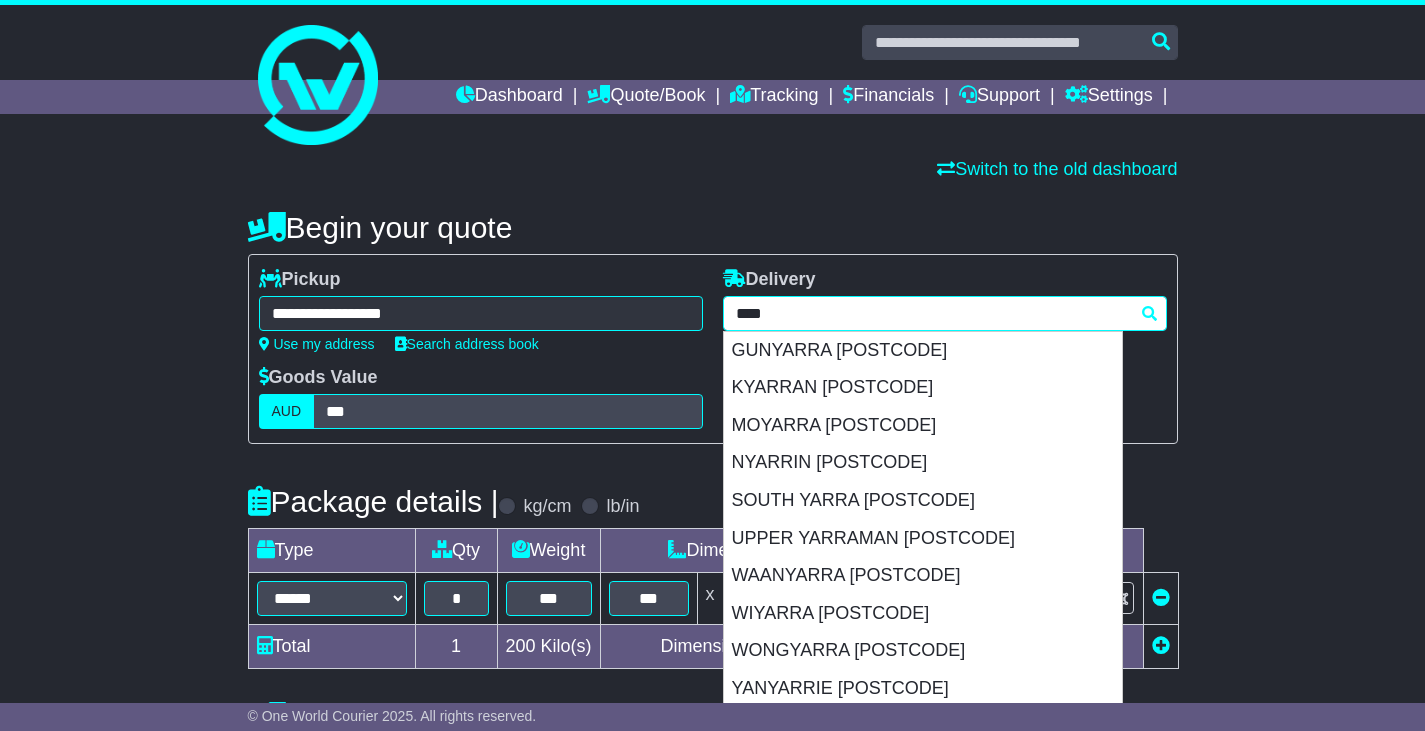 type on "*****" 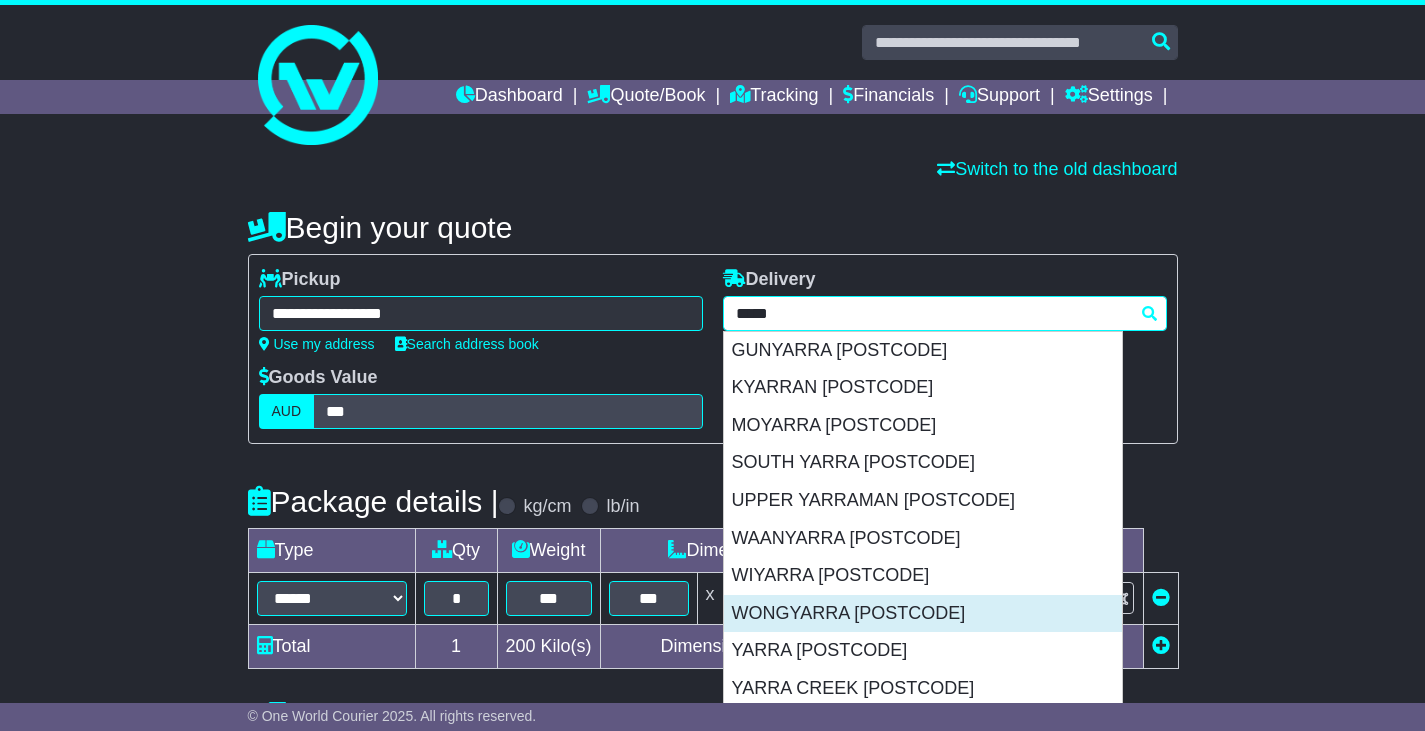 scroll, scrollTop: 100, scrollLeft: 0, axis: vertical 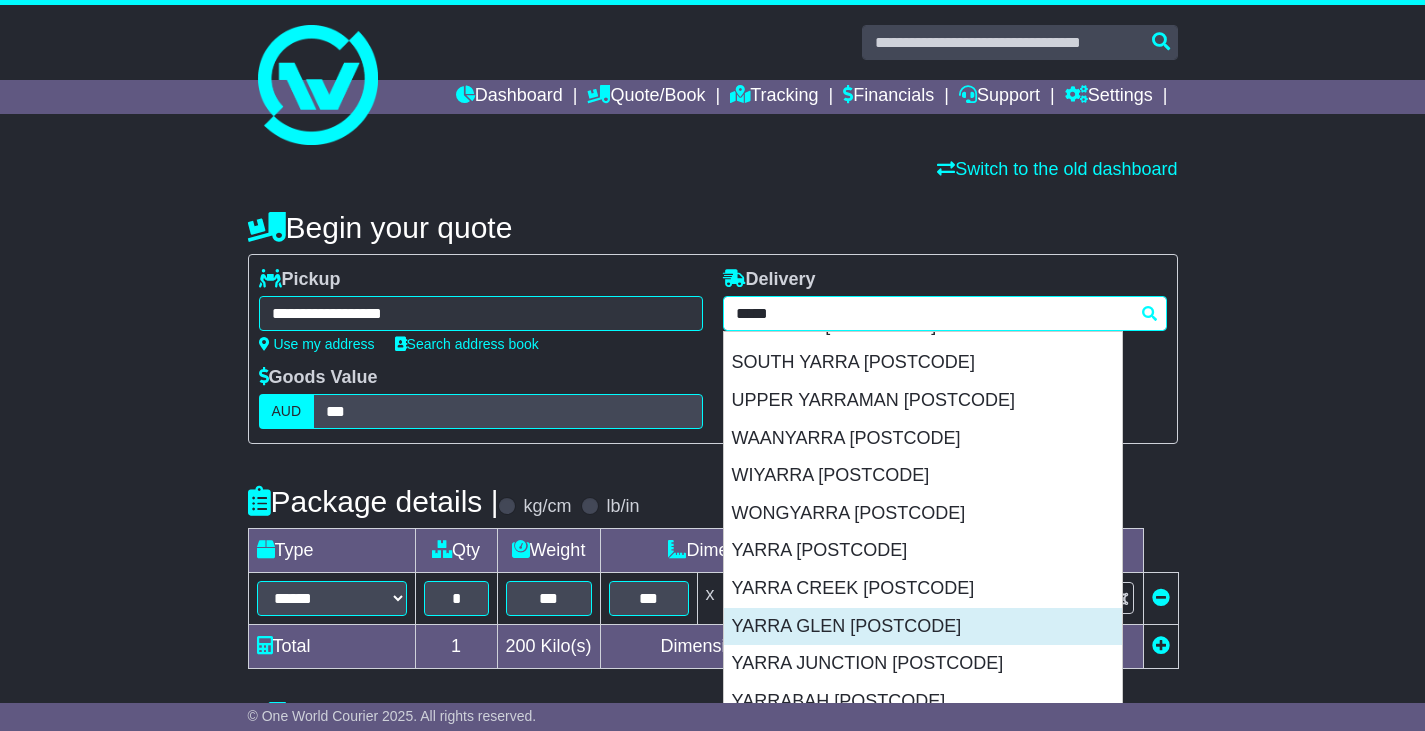 click on "YARRA GLEN [POSTCODE]" at bounding box center [923, 627] 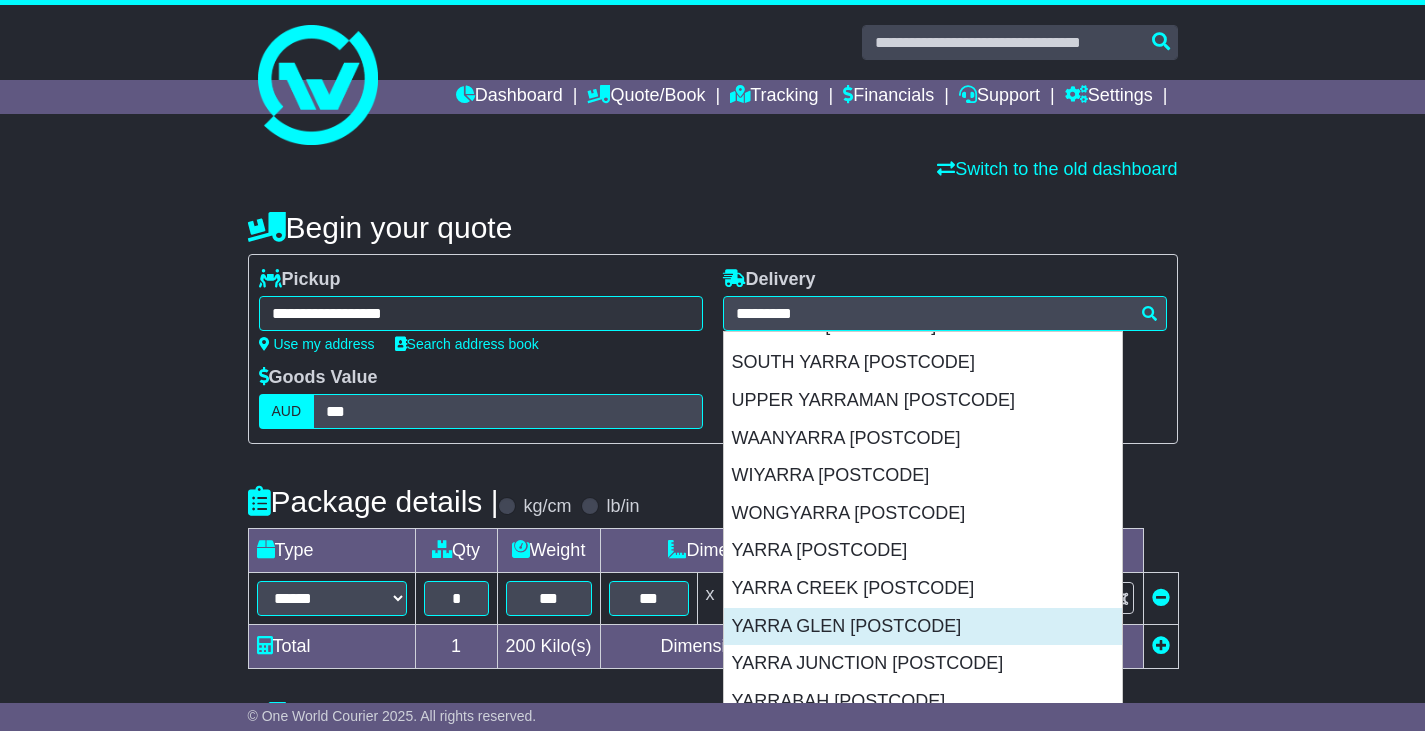 type on "**********" 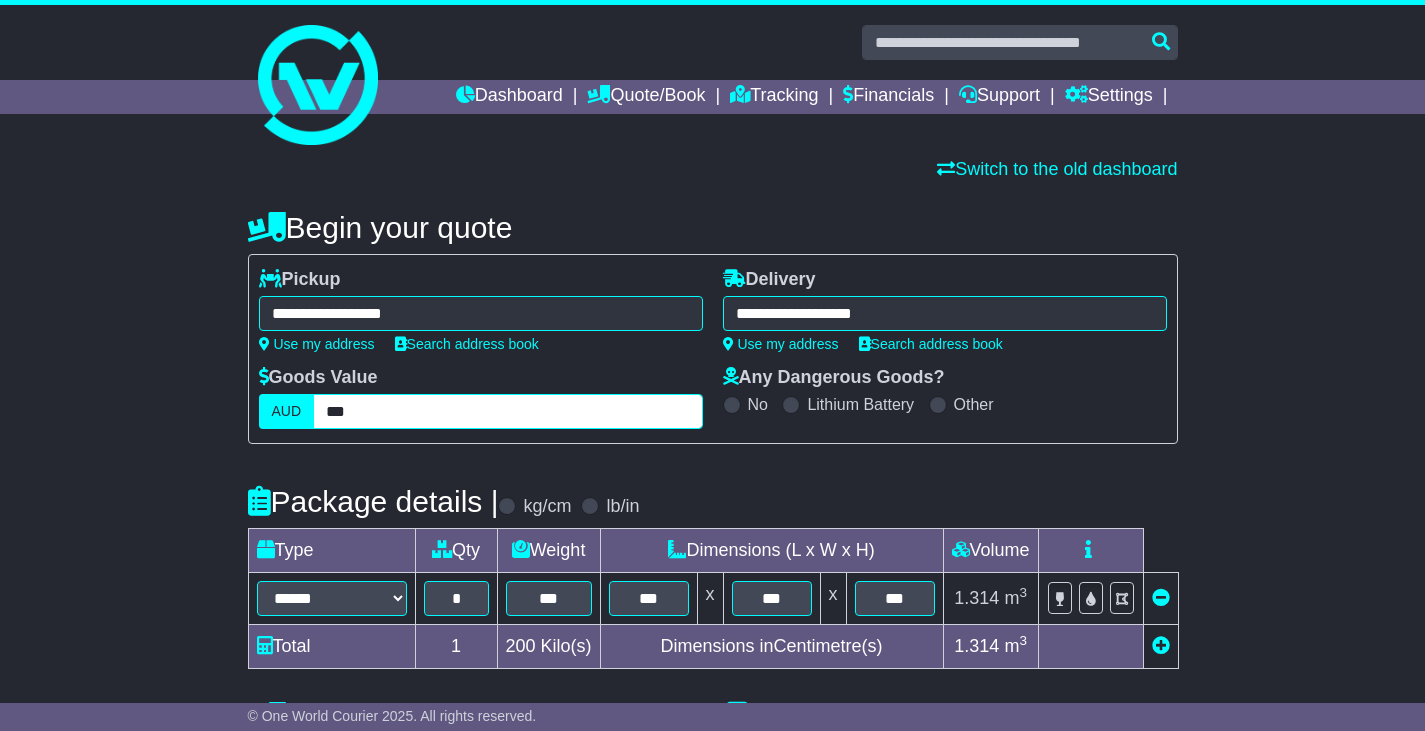 drag, startPoint x: 370, startPoint y: 410, endPoint x: 312, endPoint y: 412, distance: 58.034473 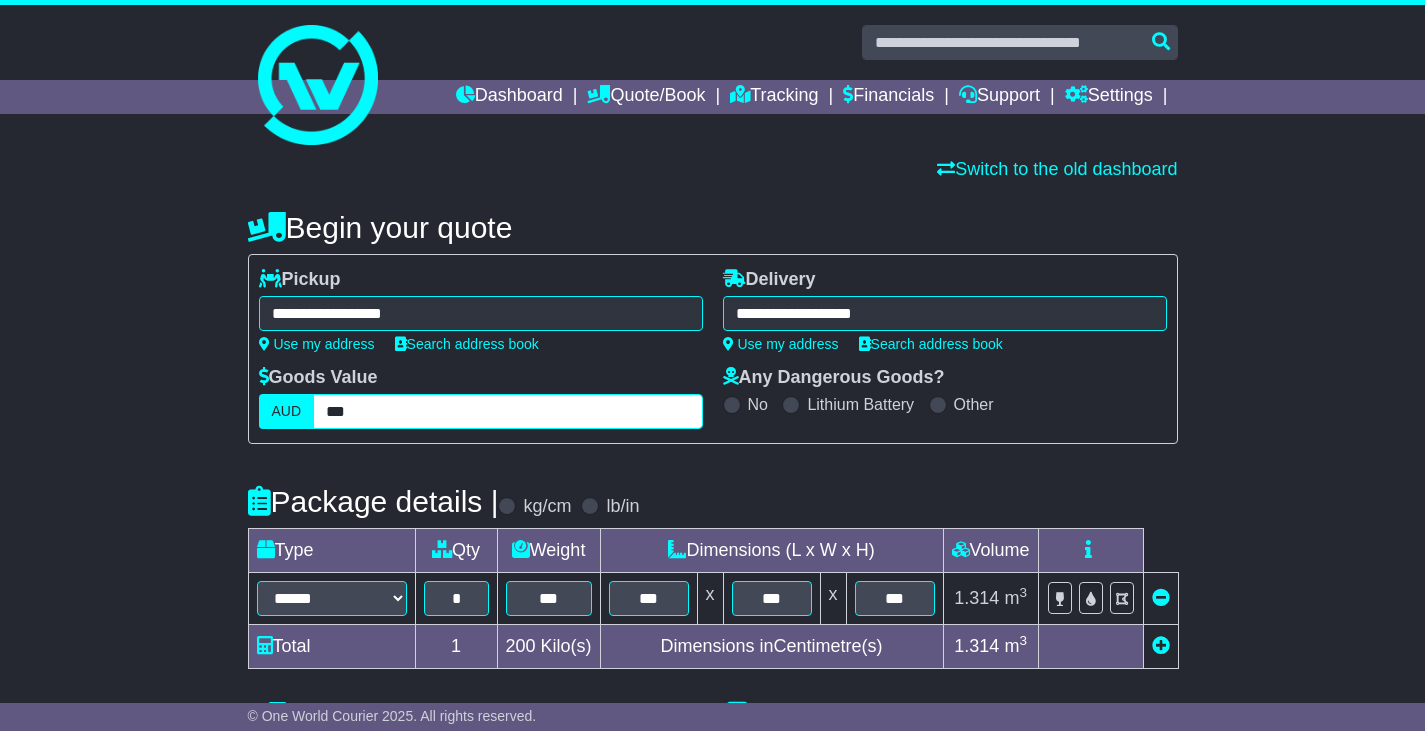 type on "***" 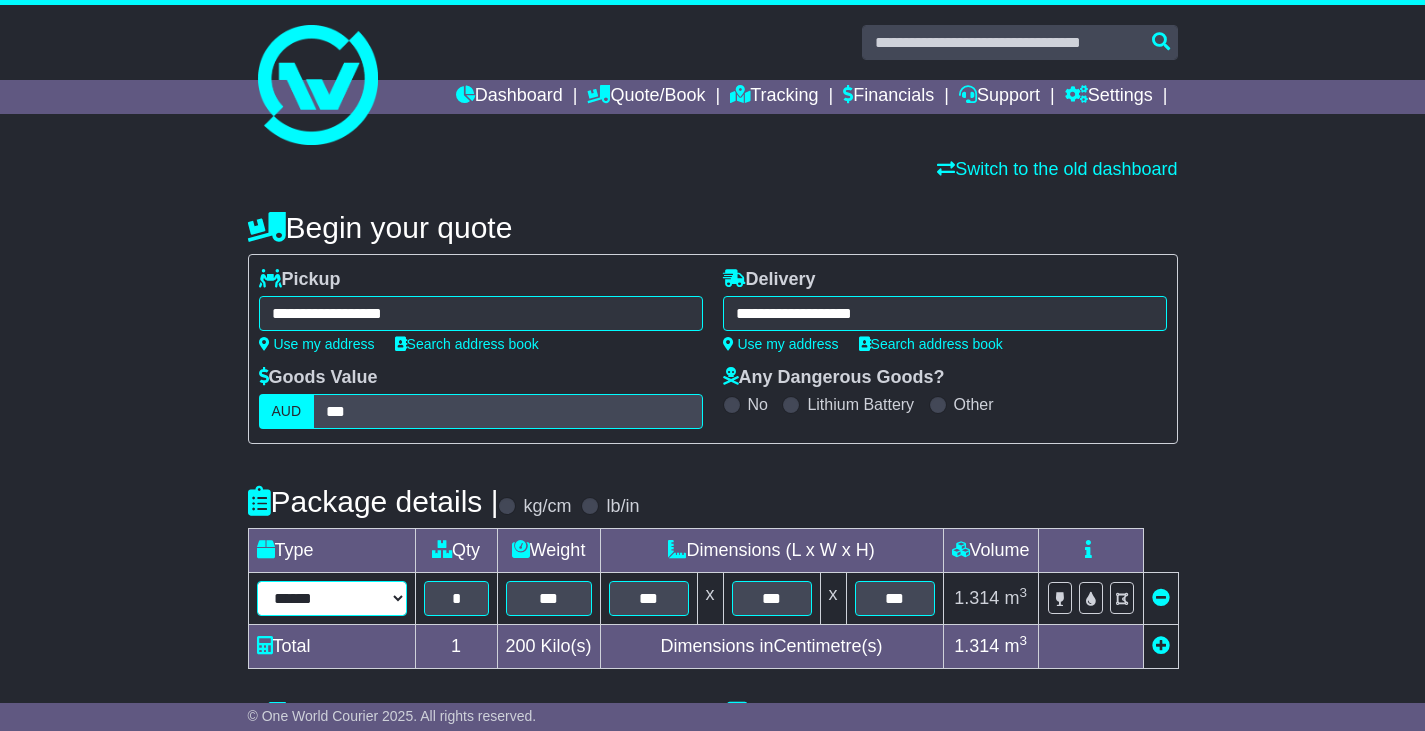 click on "****** ****** *** ******** ***** **** **** ****** *** *******" at bounding box center (332, 598) 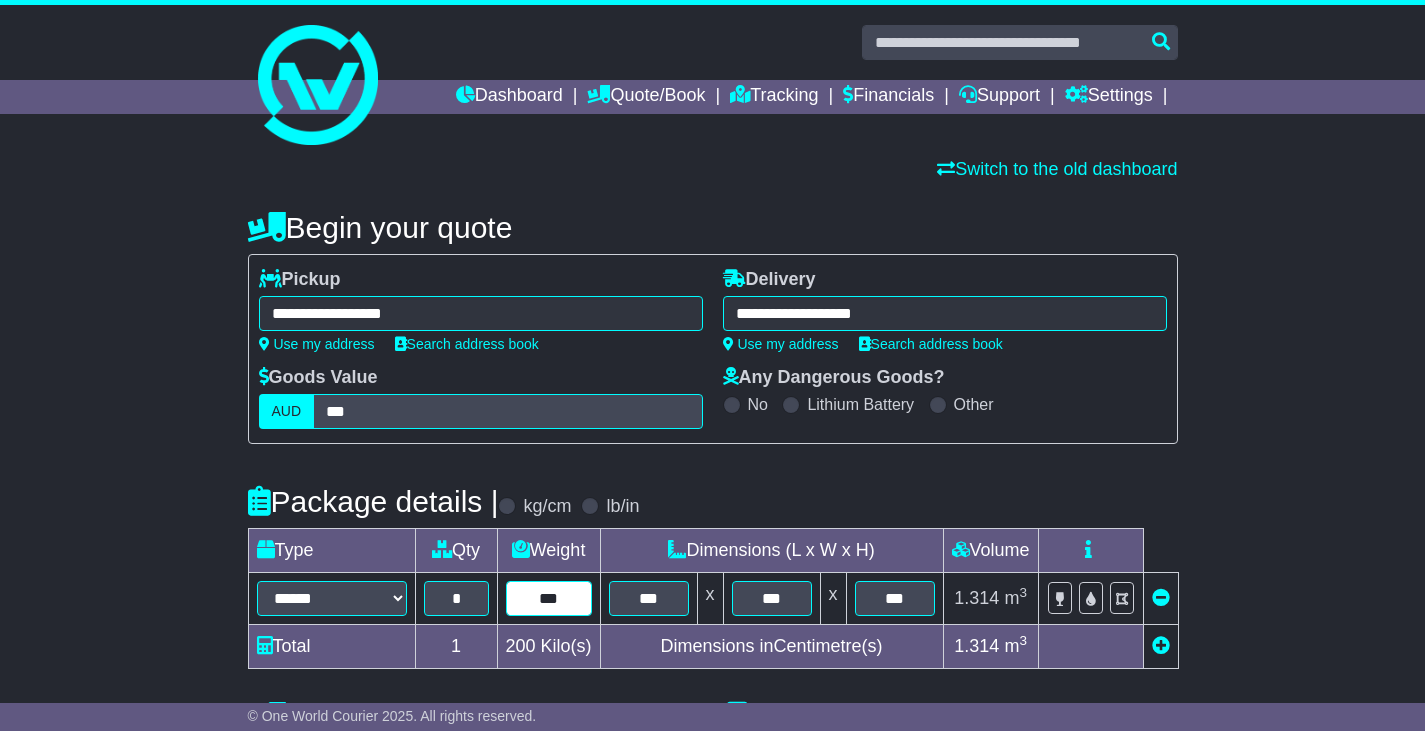 drag, startPoint x: 573, startPoint y: 606, endPoint x: 526, endPoint y: 604, distance: 47.042534 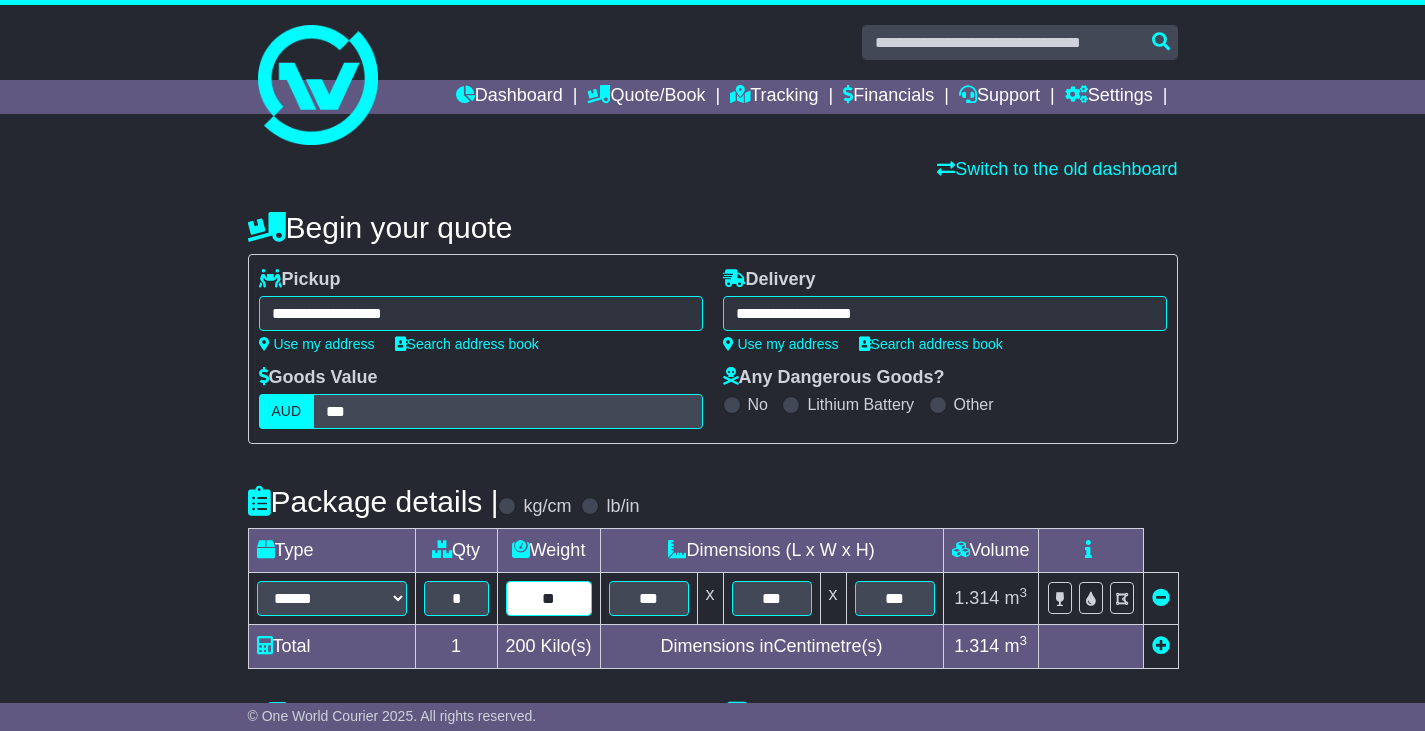 type on "**" 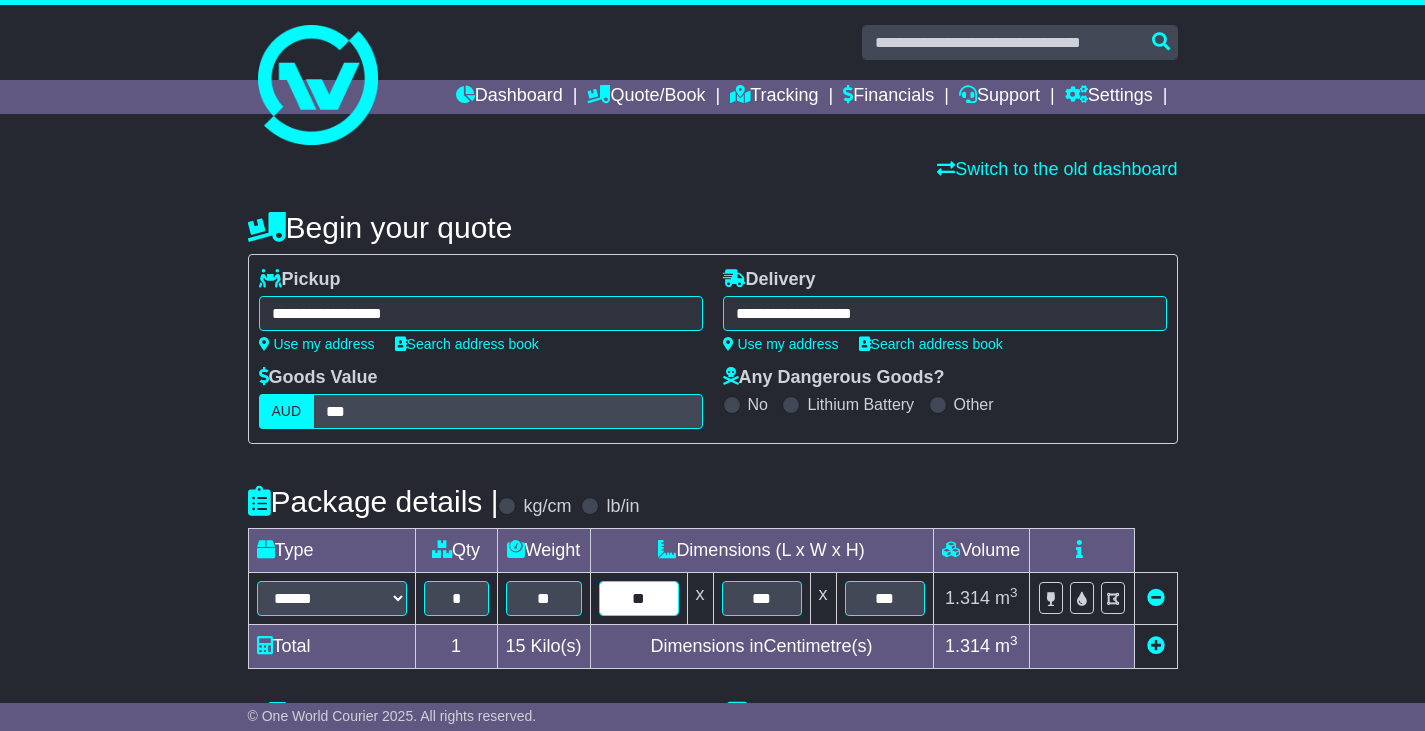 type on "**" 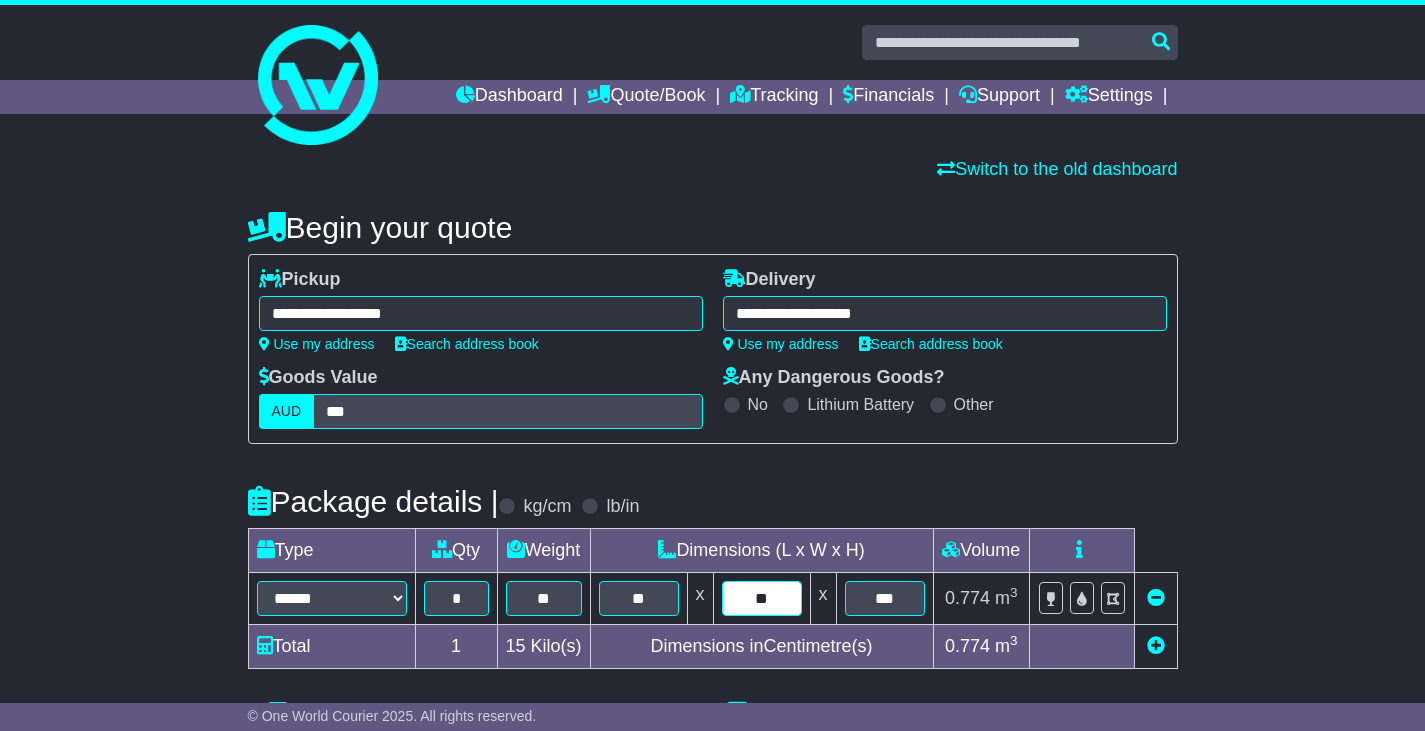 type on "**" 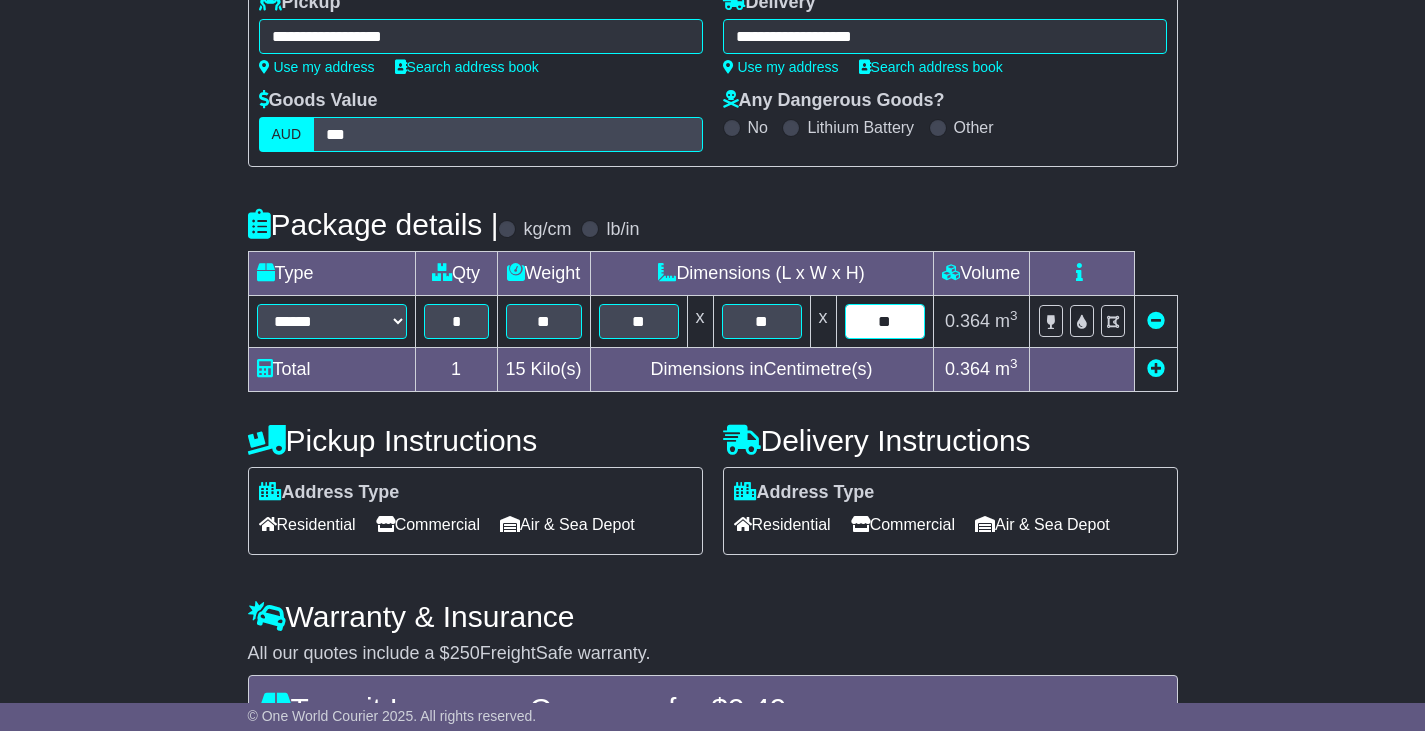 scroll, scrollTop: 300, scrollLeft: 0, axis: vertical 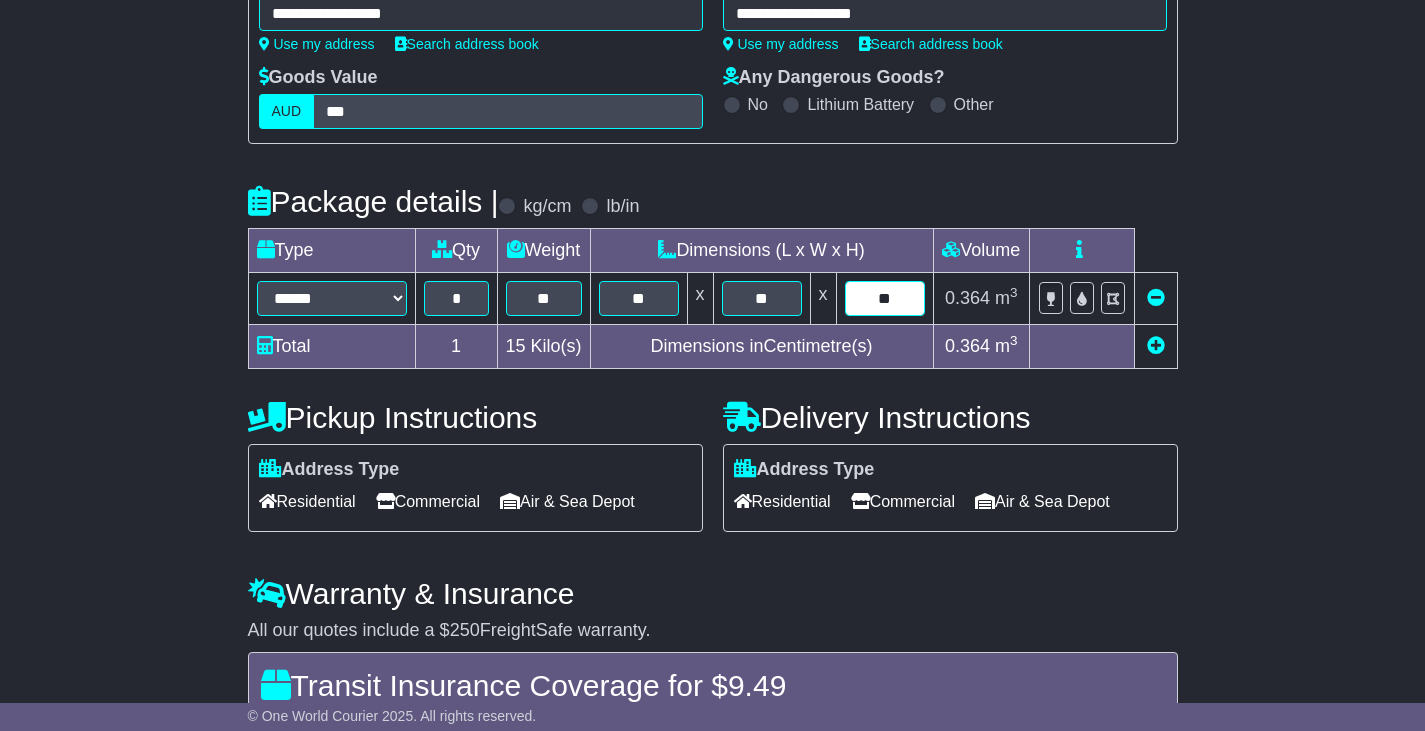 type on "**" 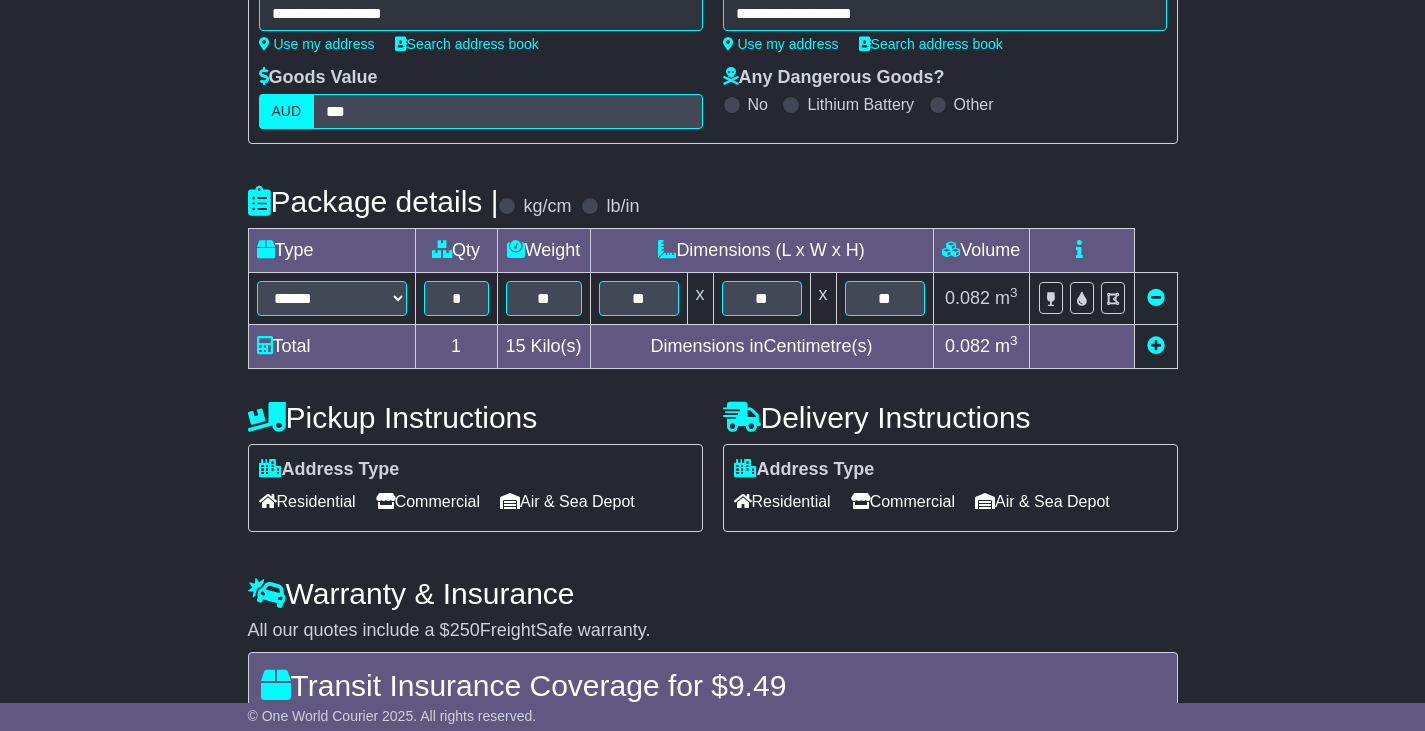 click at bounding box center (1156, 345) 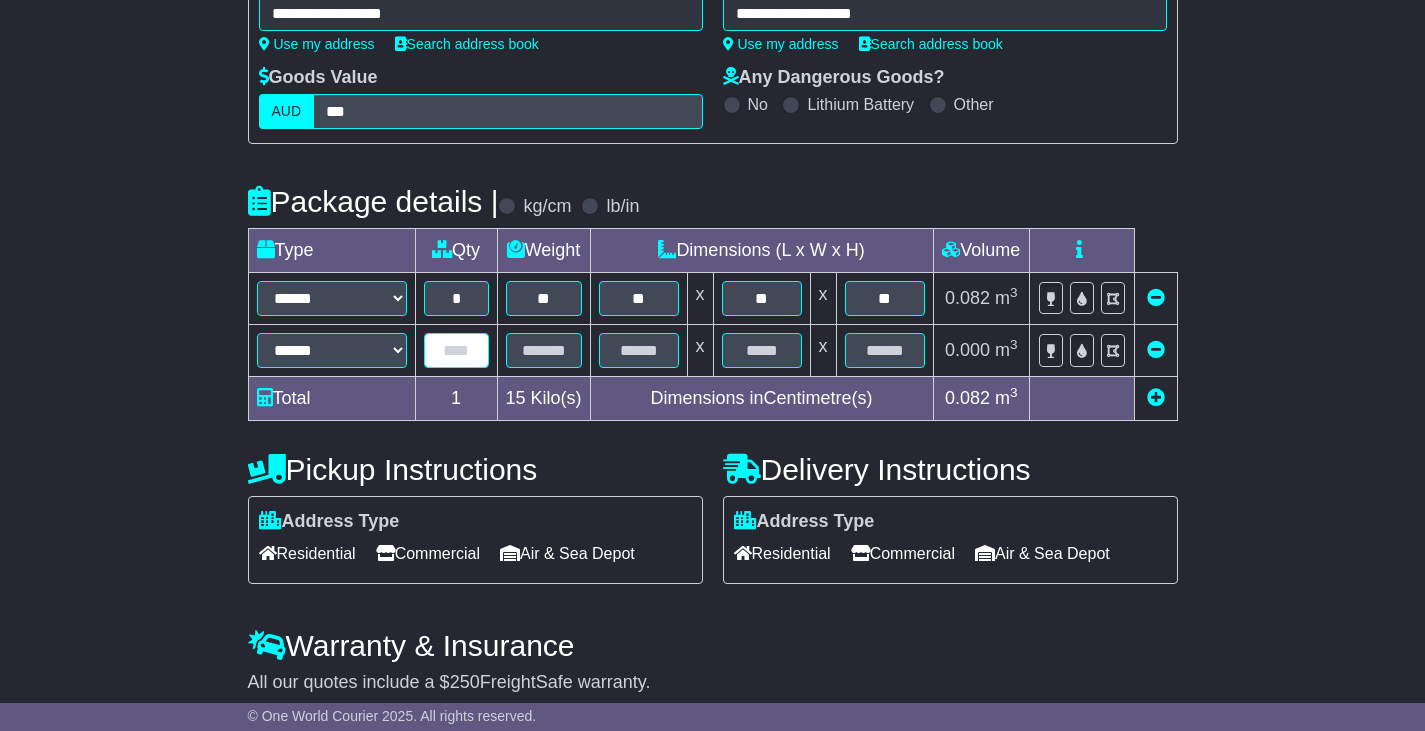 click at bounding box center (456, 350) 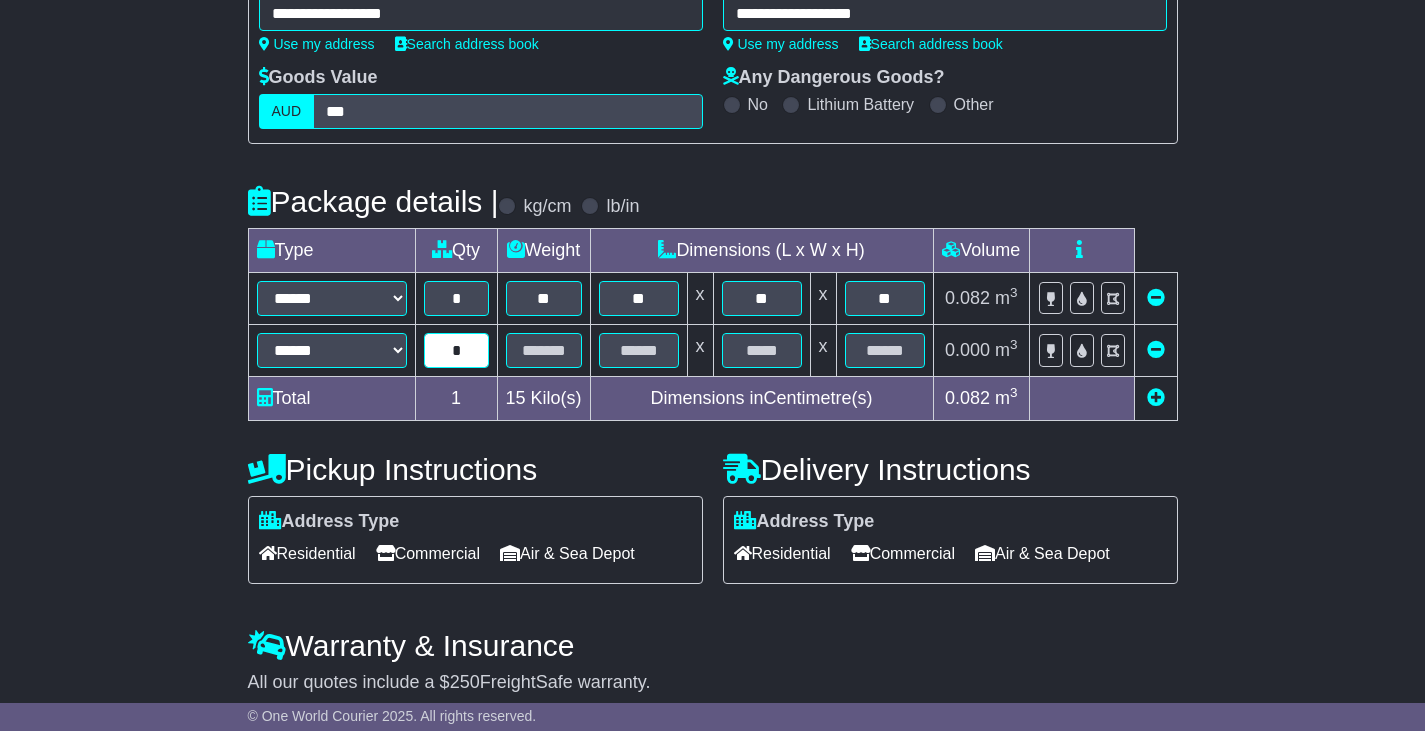 type on "*" 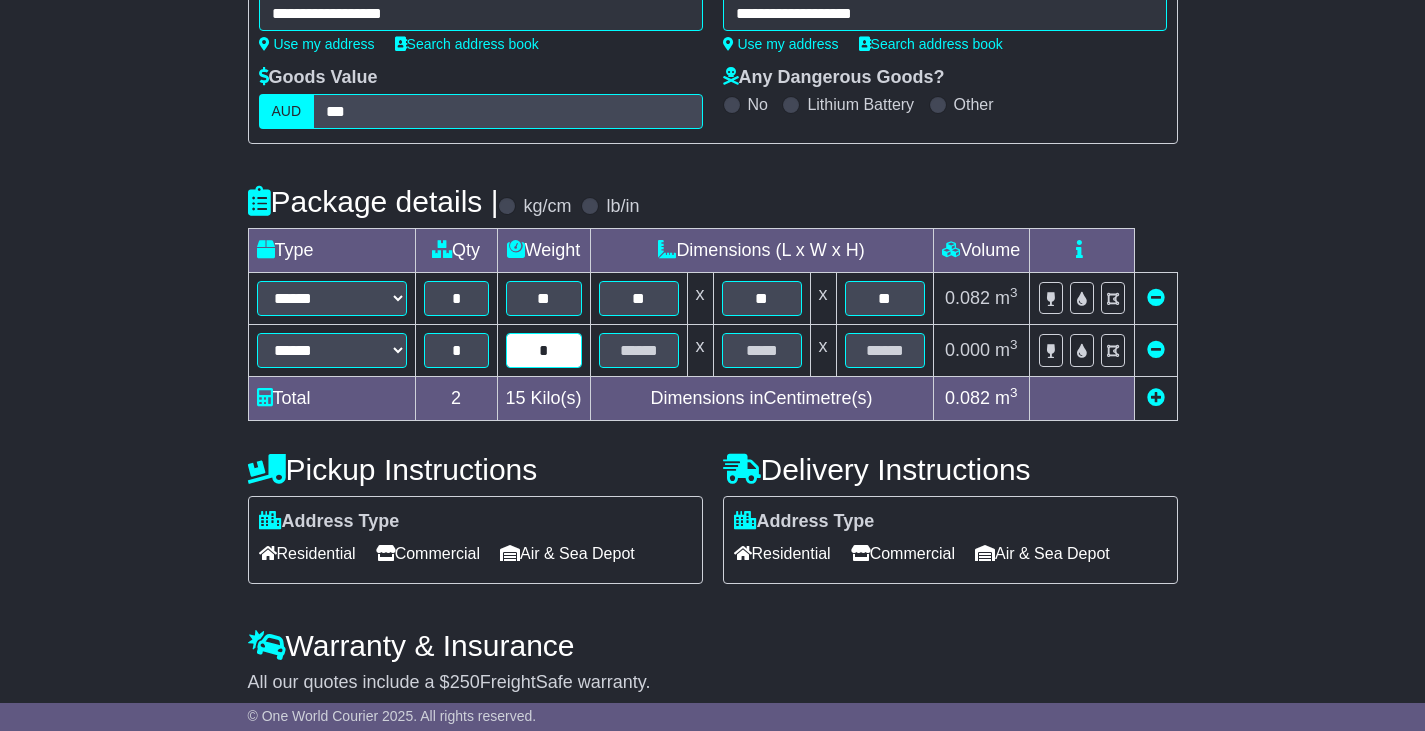 type on "*" 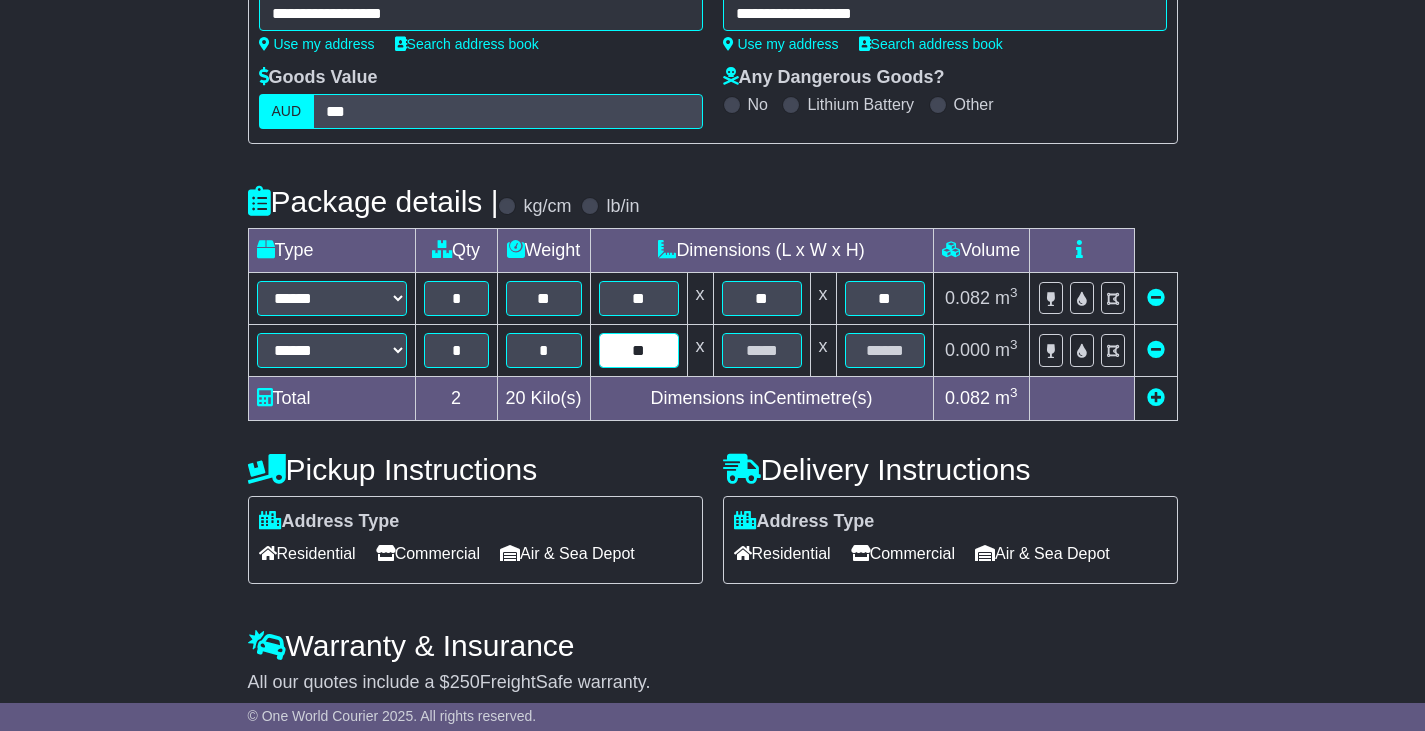 type on "**" 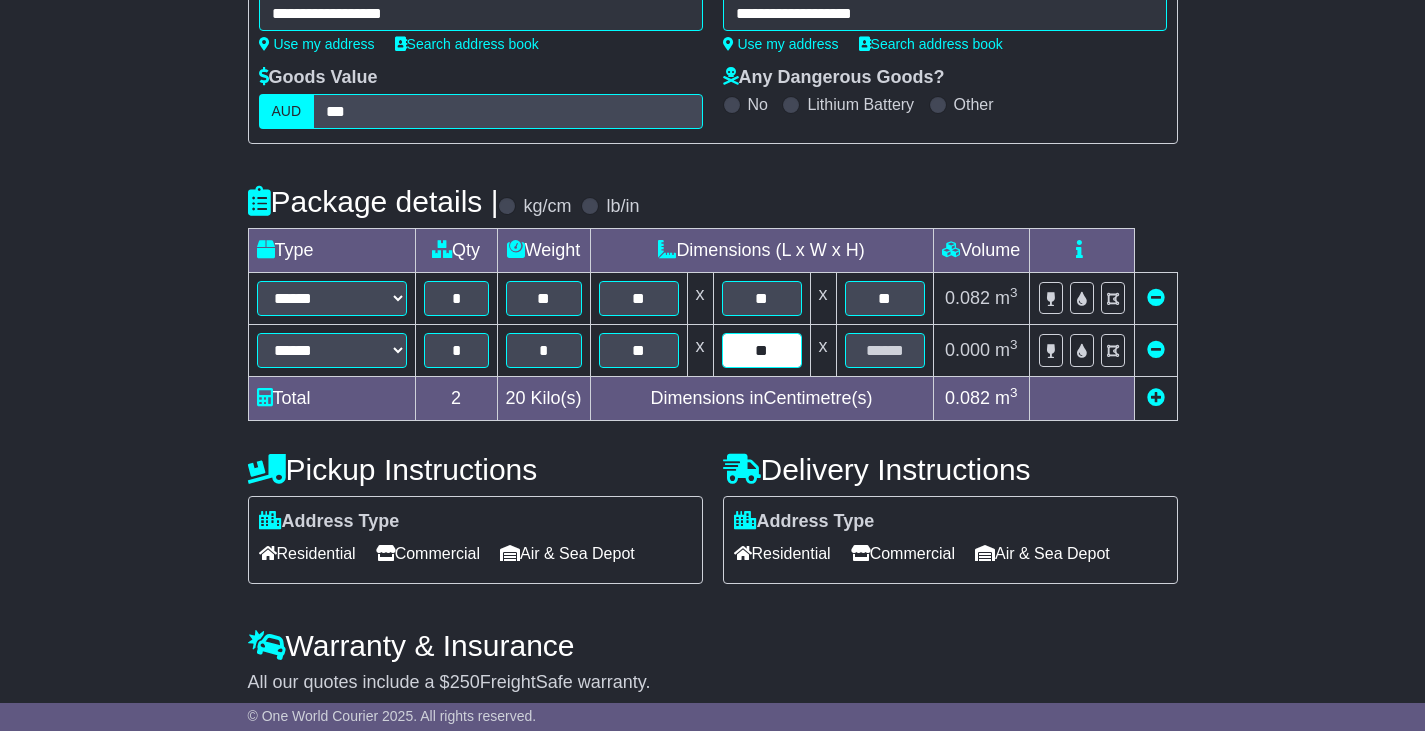 type on "**" 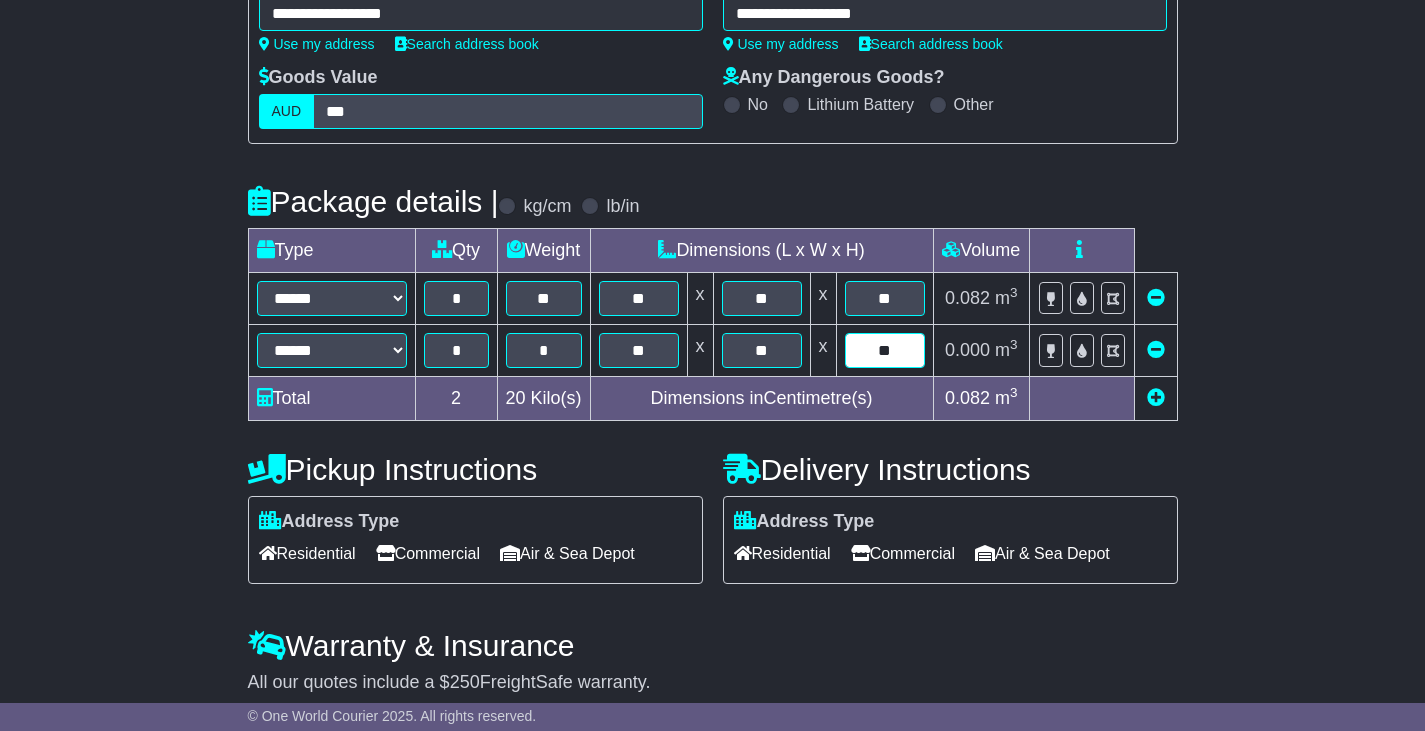 type on "**" 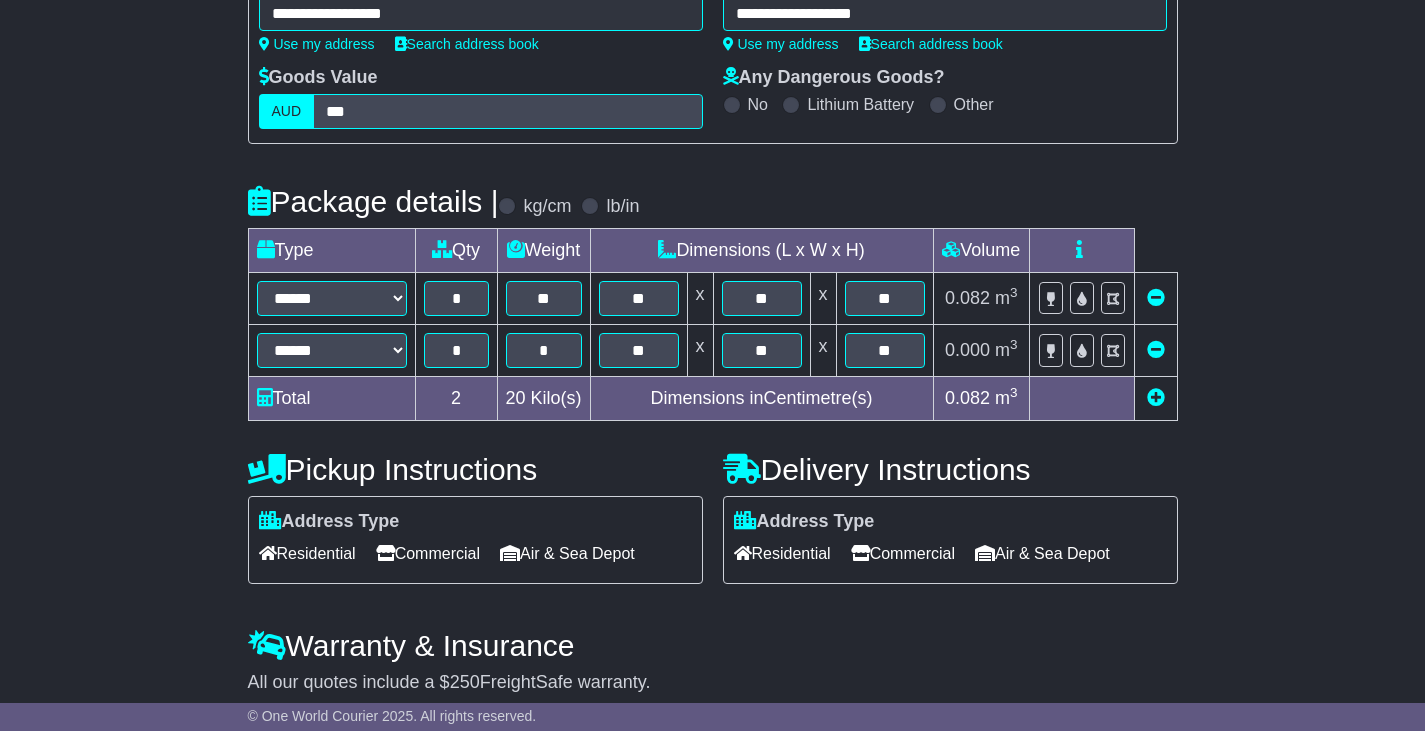 scroll, scrollTop: 599, scrollLeft: 0, axis: vertical 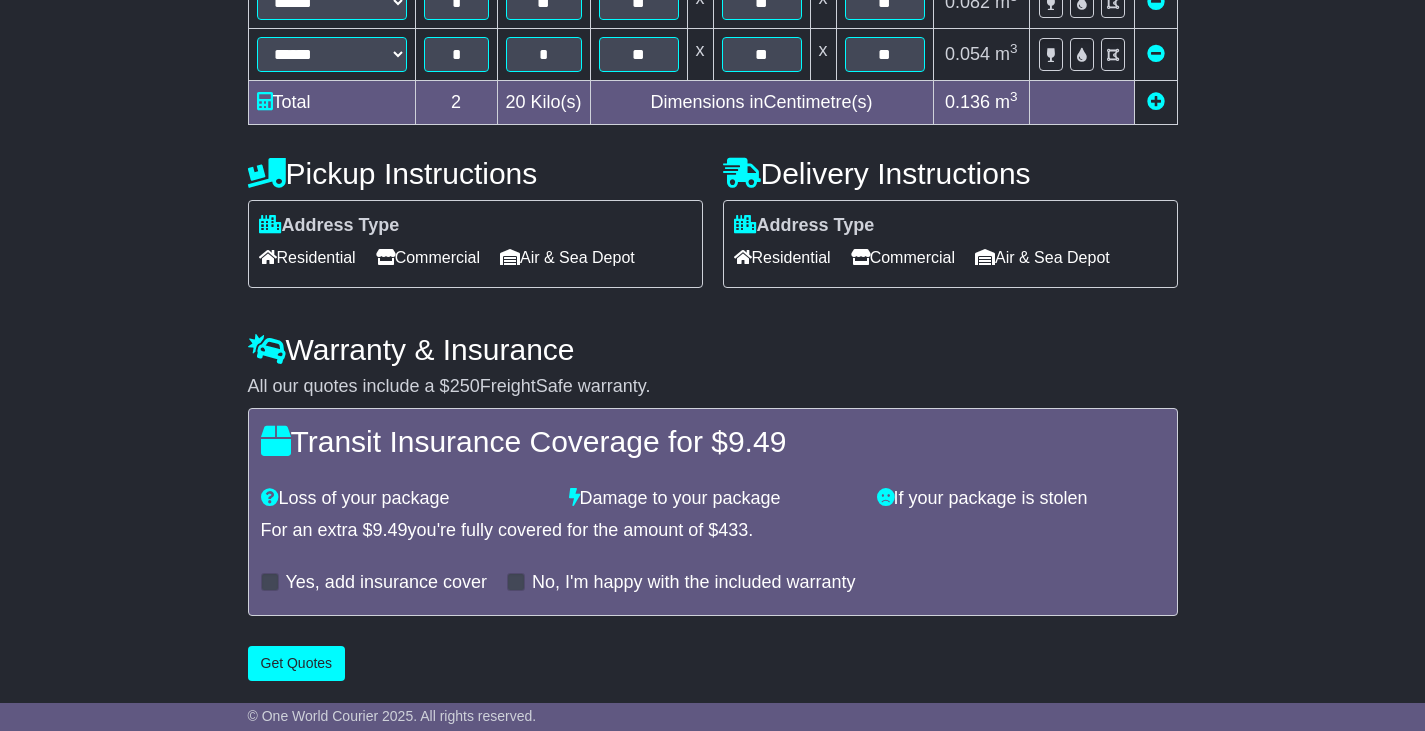 click on "Residential" at bounding box center [782, 257] 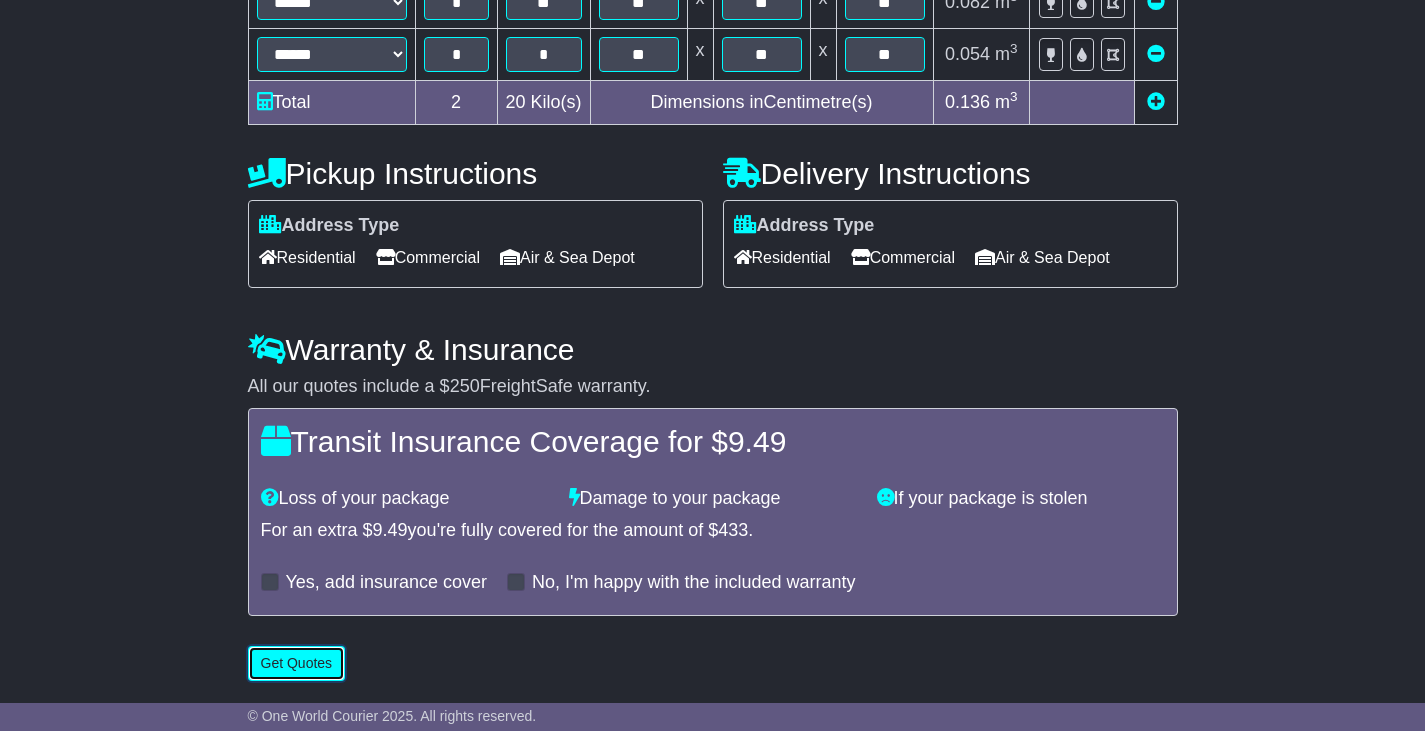 click on "Get Quotes" at bounding box center [297, 663] 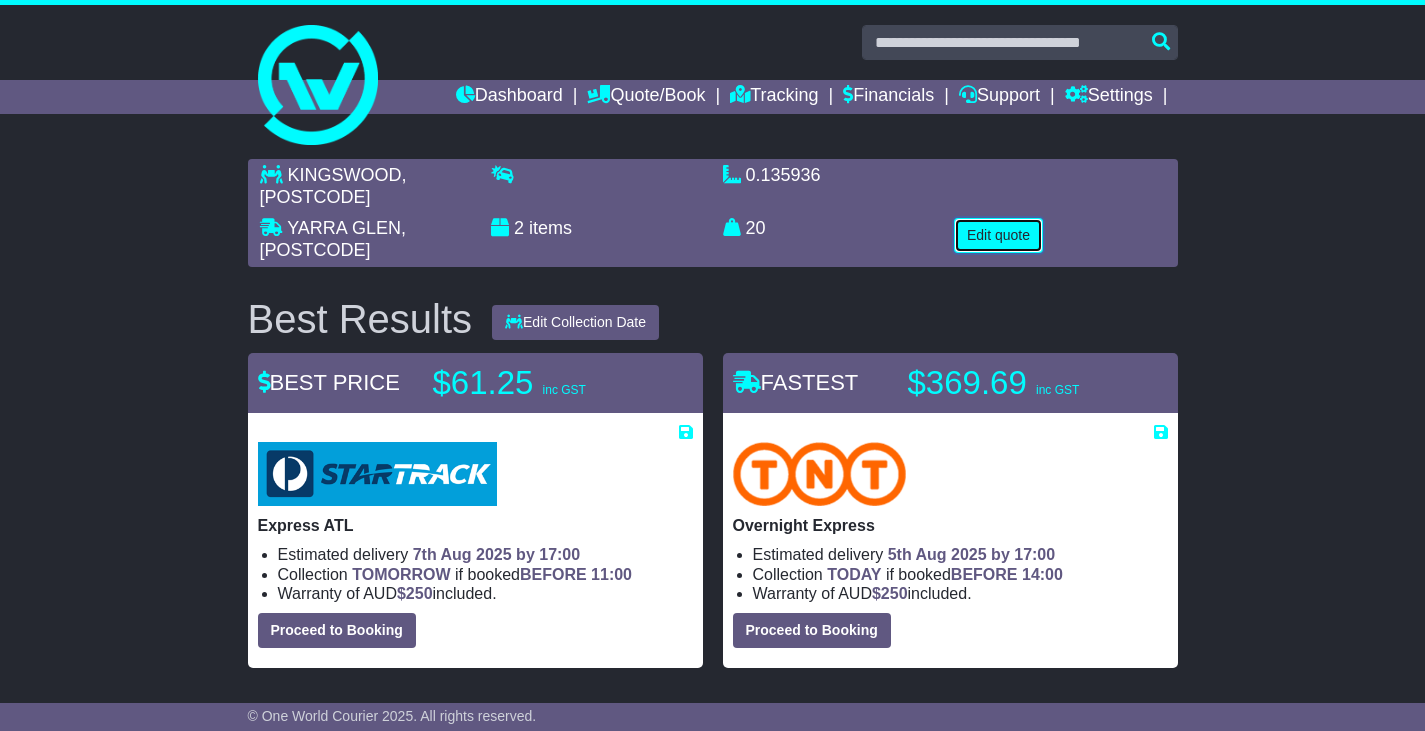 click on "Edit quote" at bounding box center [998, 235] 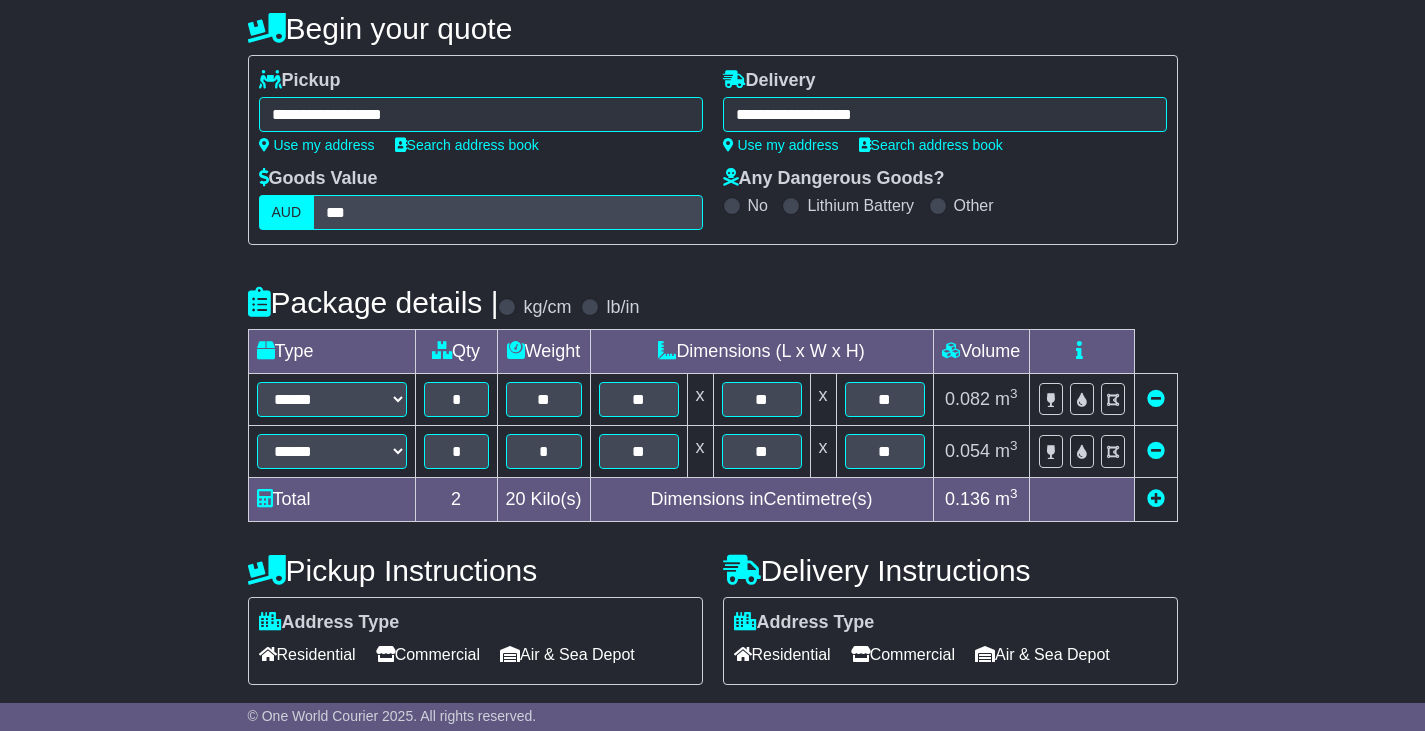 scroll, scrollTop: 300, scrollLeft: 0, axis: vertical 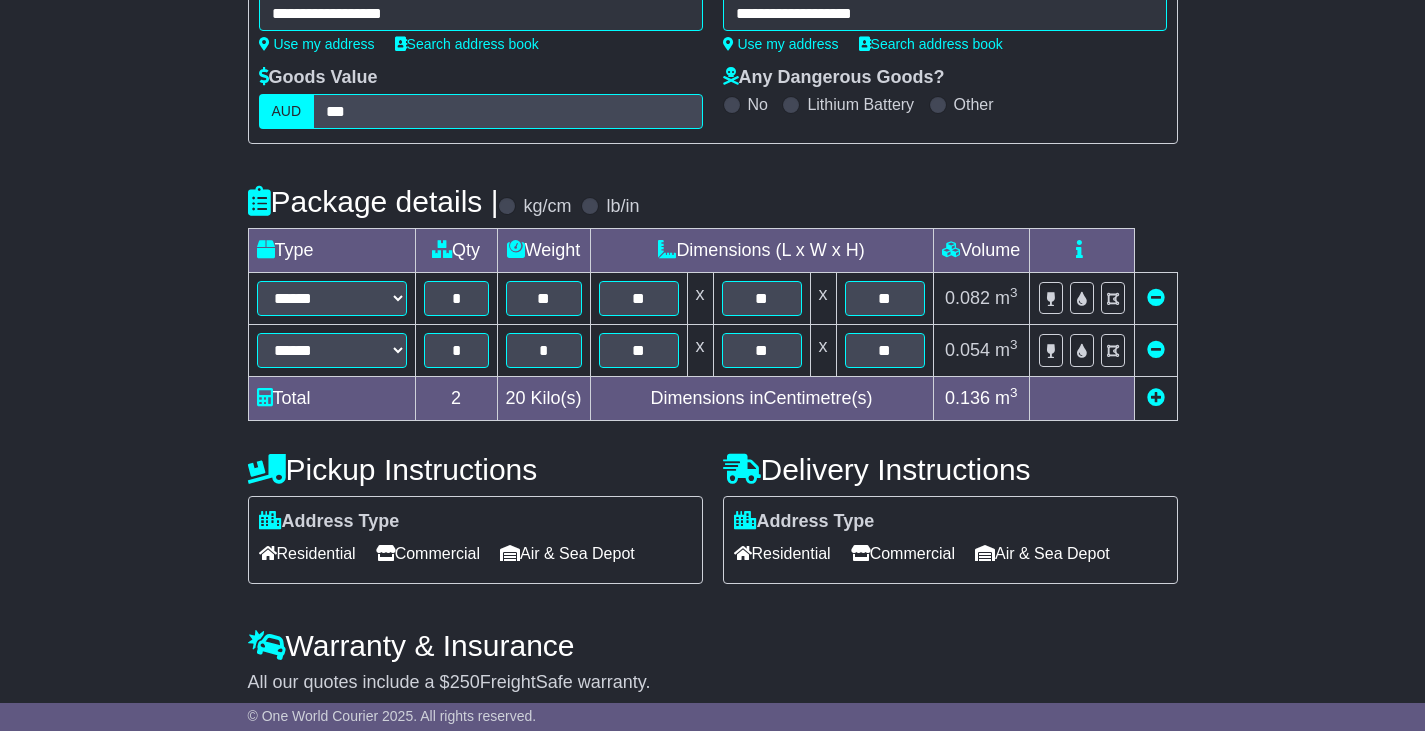click on "Commercial" at bounding box center (903, 553) 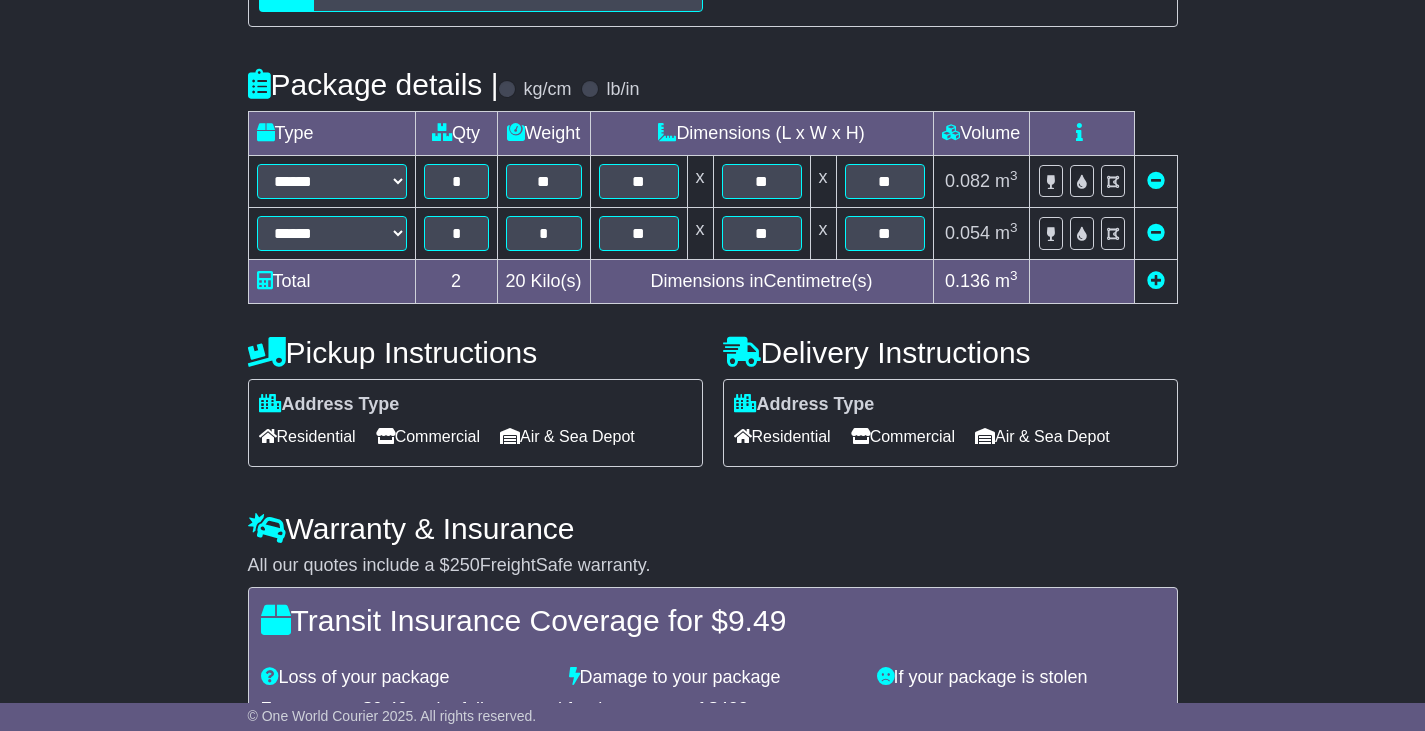 scroll, scrollTop: 599, scrollLeft: 0, axis: vertical 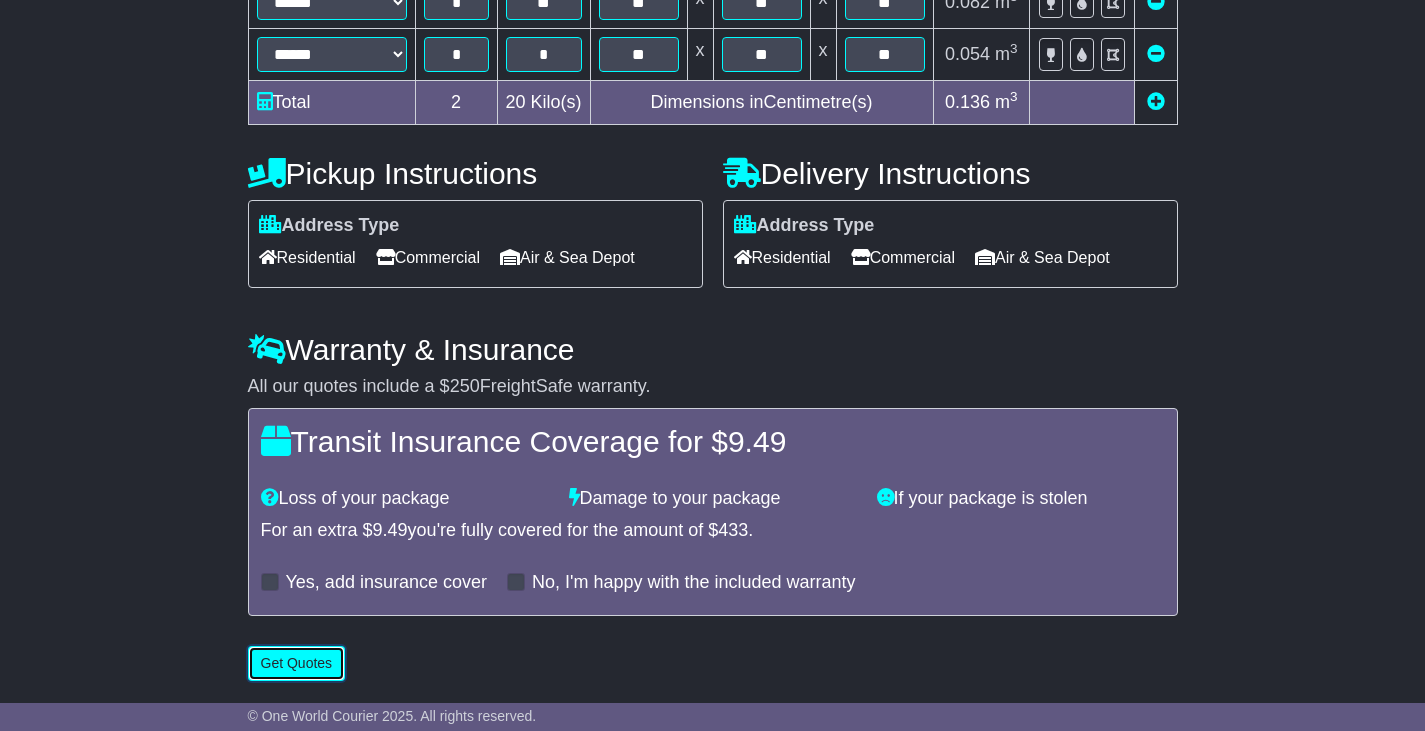 click on "Get Quotes" at bounding box center (297, 663) 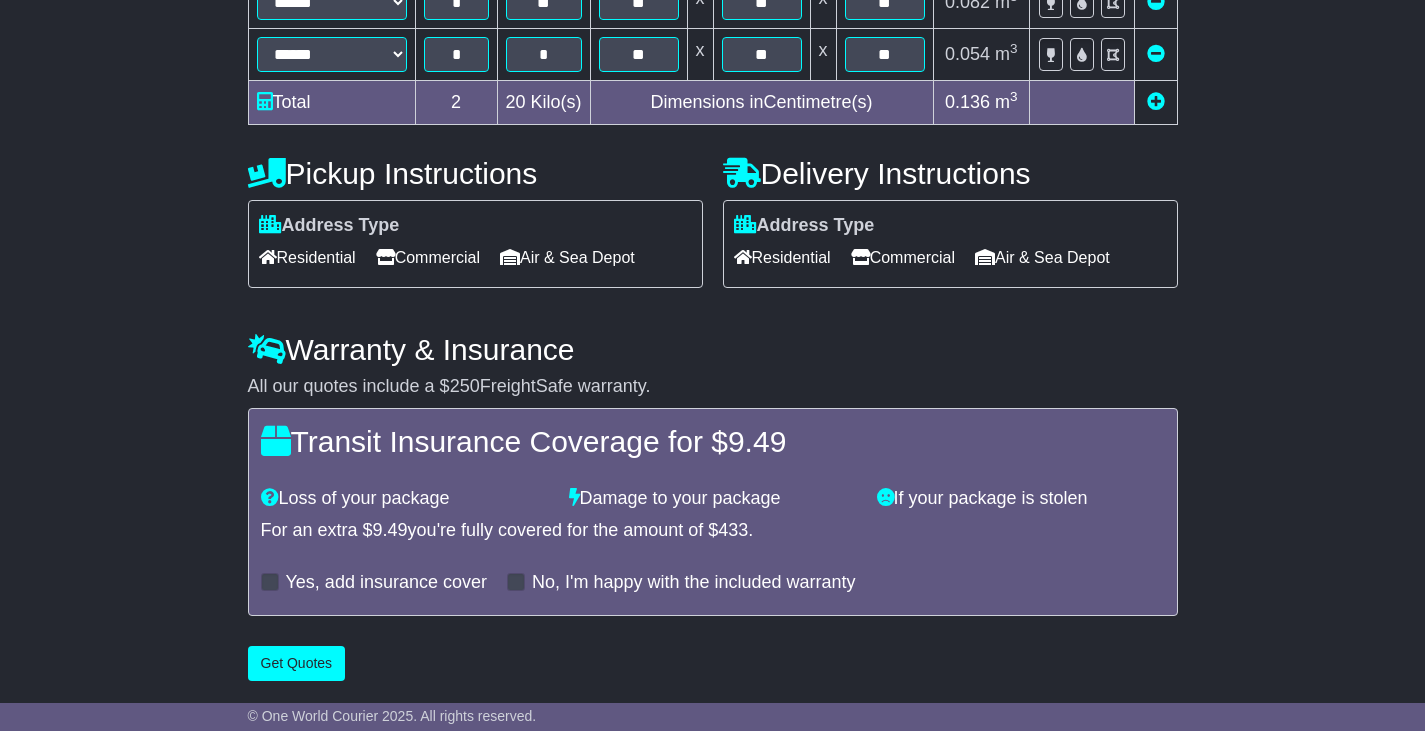 scroll, scrollTop: 0, scrollLeft: 0, axis: both 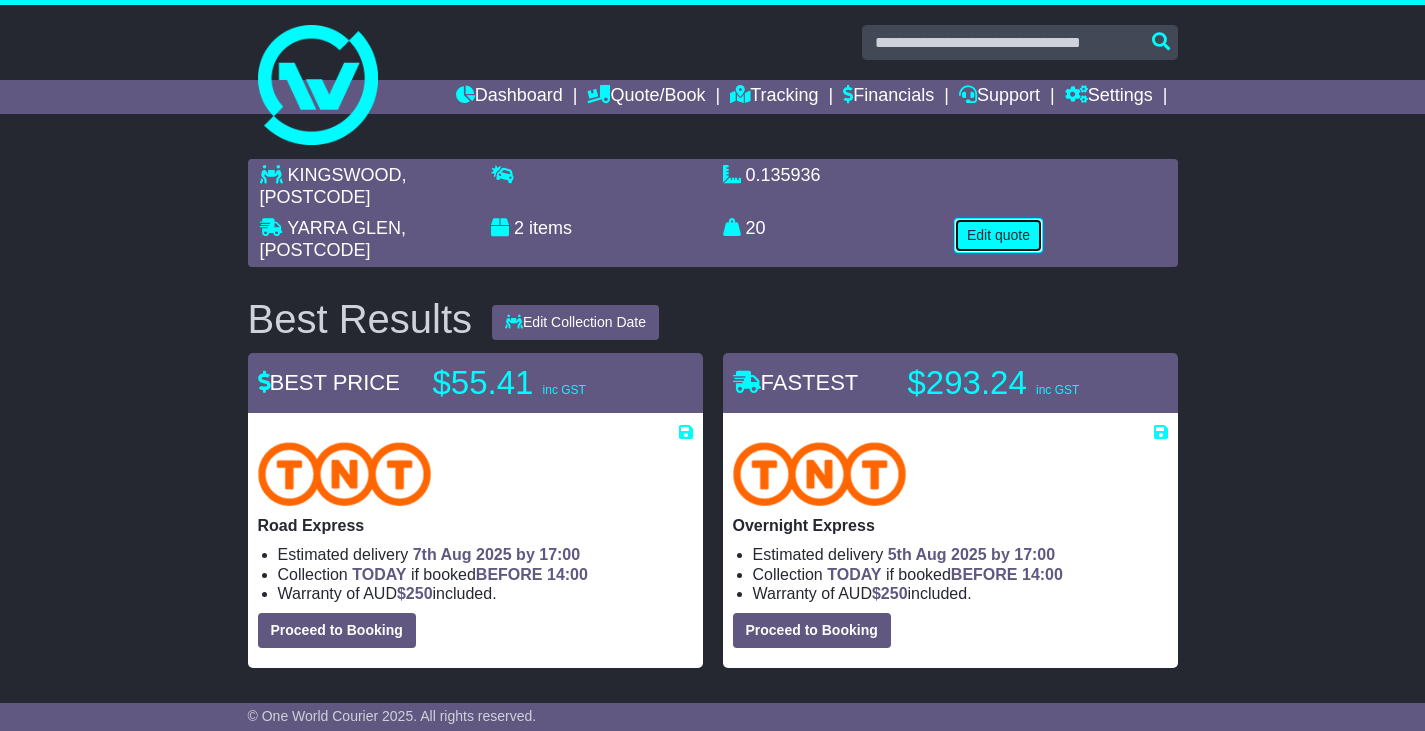click on "Edit quote" at bounding box center (998, 235) 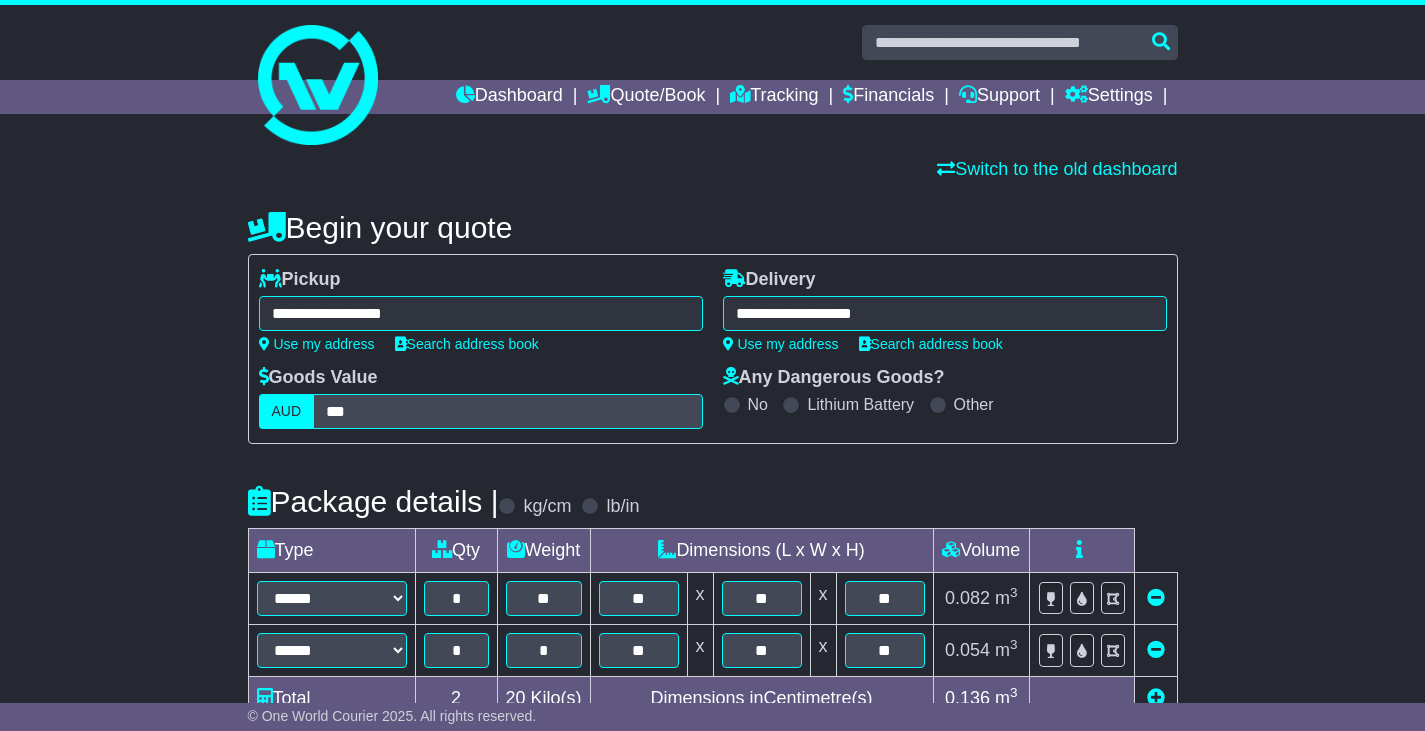 scroll, scrollTop: 300, scrollLeft: 0, axis: vertical 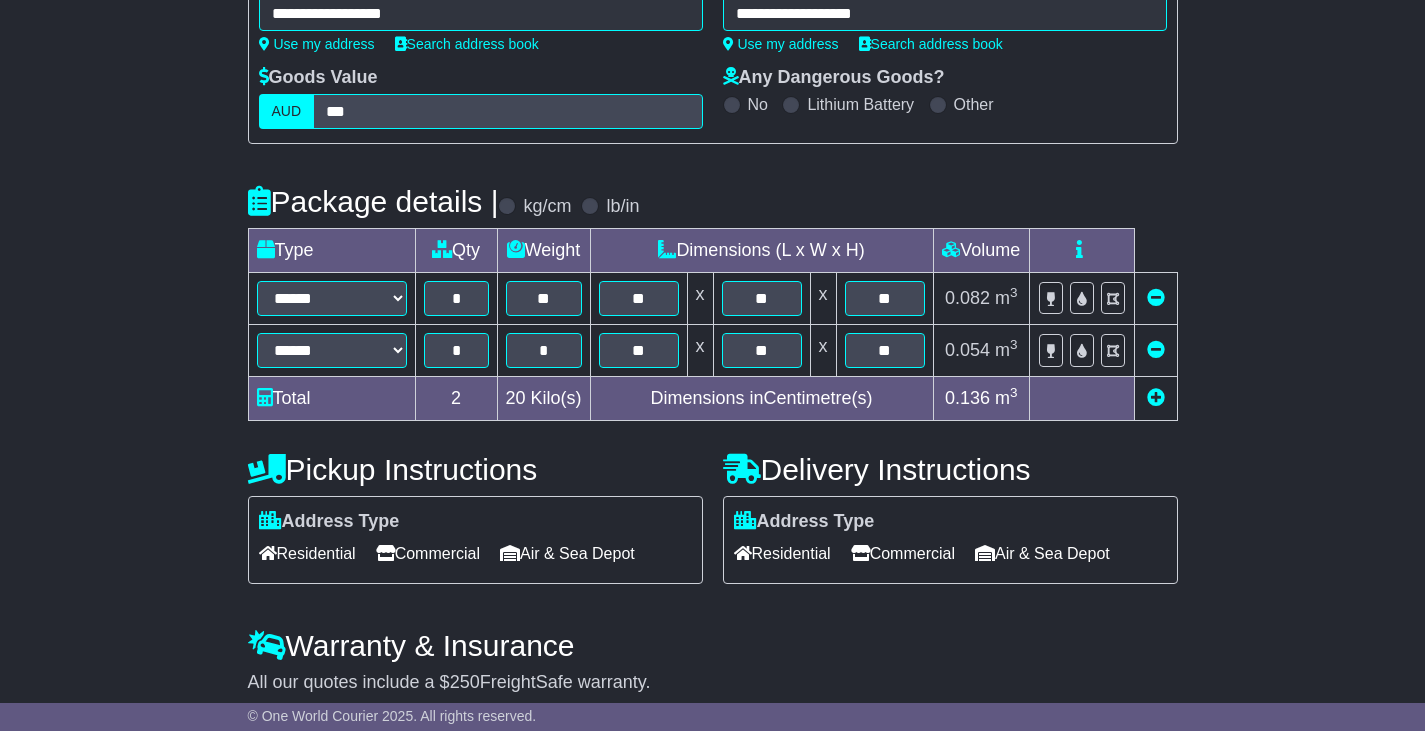 click on "Residential" at bounding box center (782, 553) 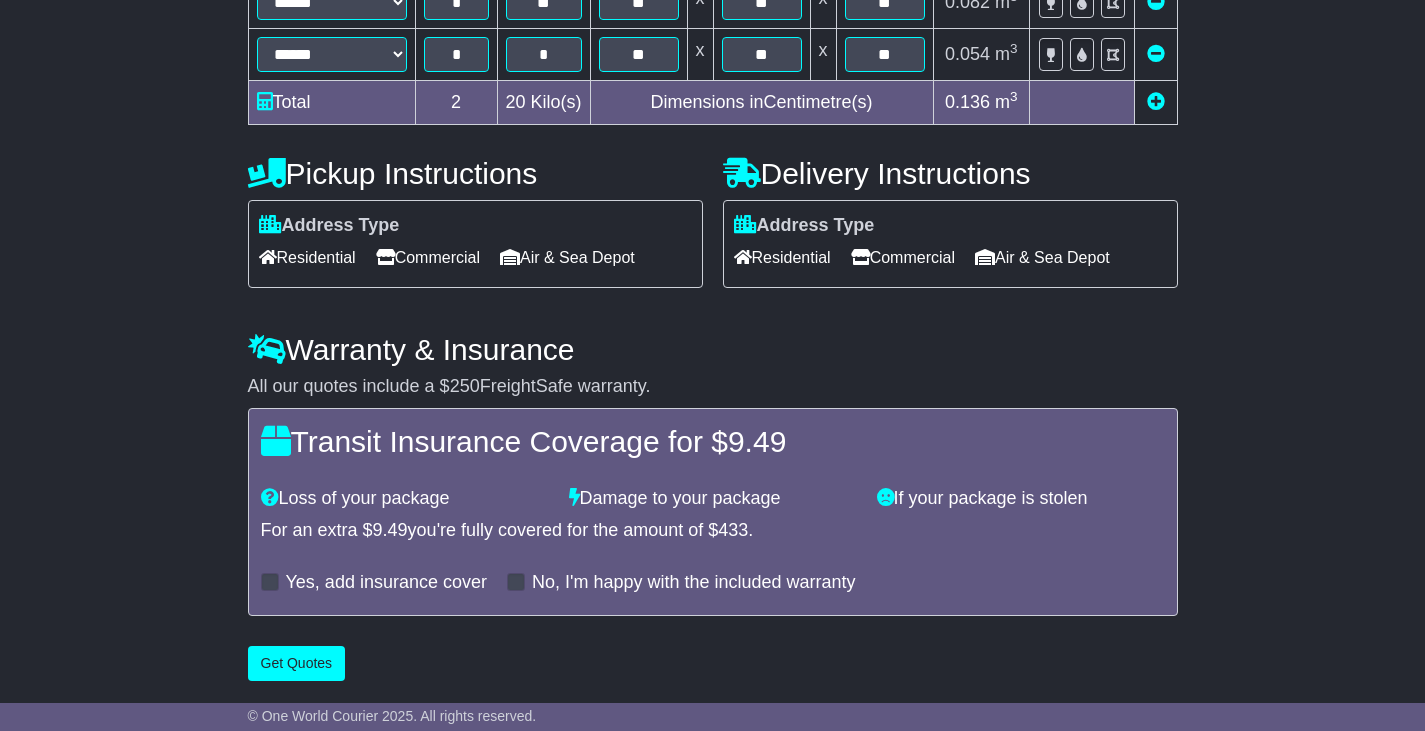 scroll, scrollTop: 599, scrollLeft: 0, axis: vertical 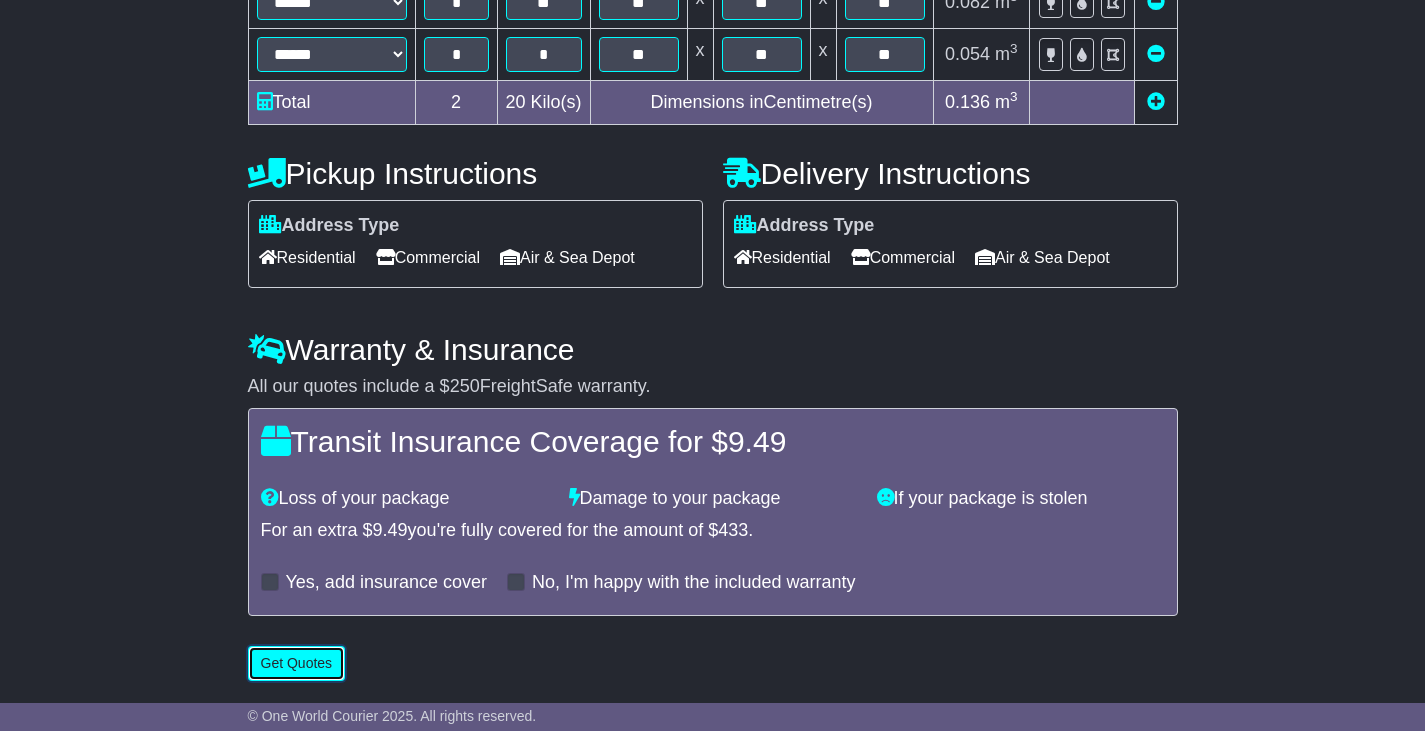 click on "Get Quotes" at bounding box center [297, 663] 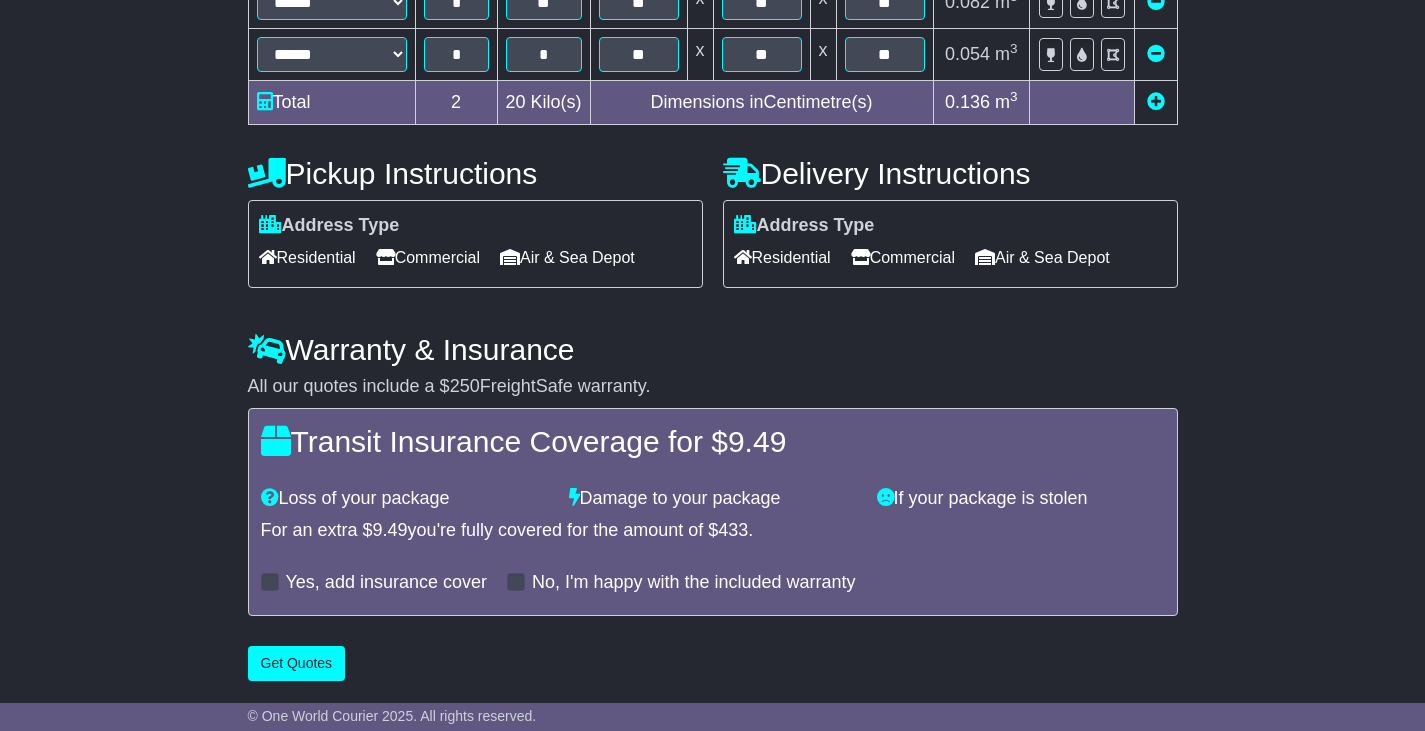 scroll, scrollTop: 0, scrollLeft: 0, axis: both 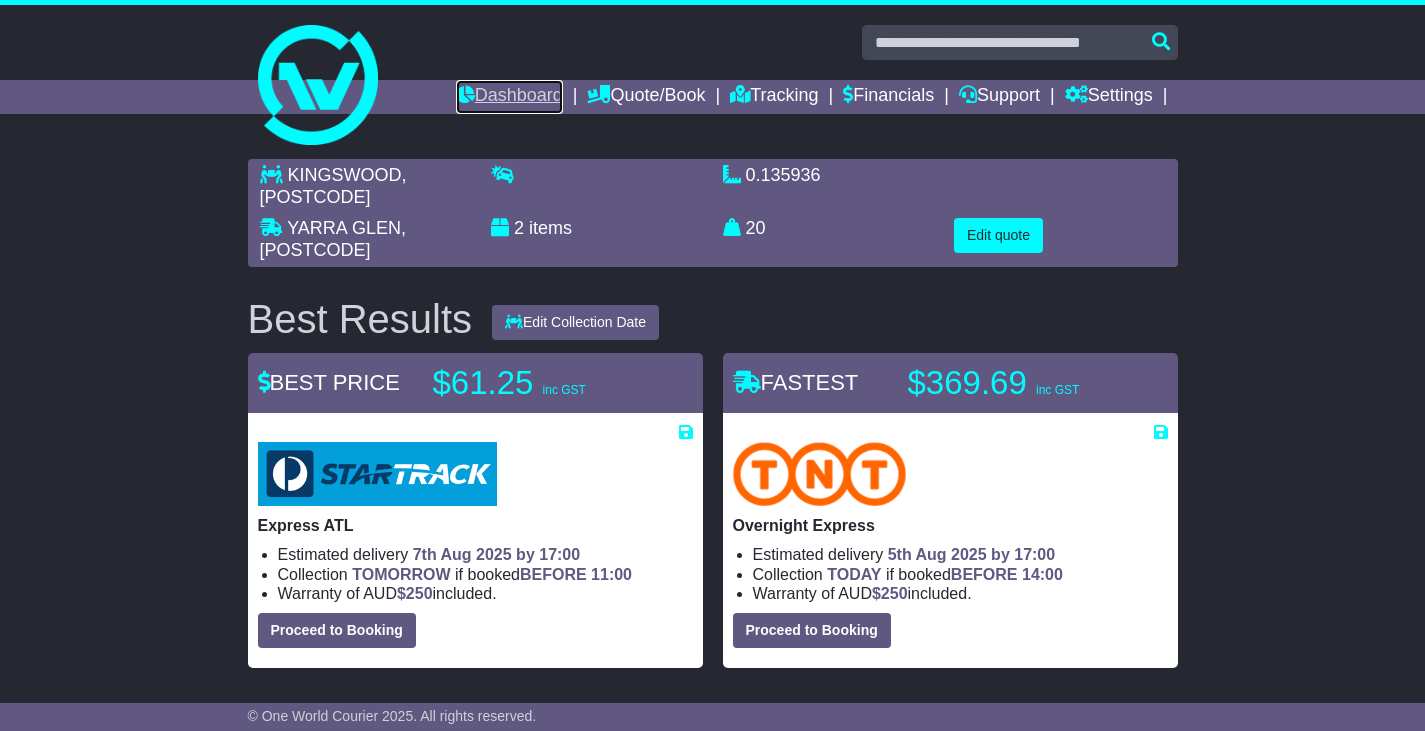 click on "Dashboard" at bounding box center (509, 97) 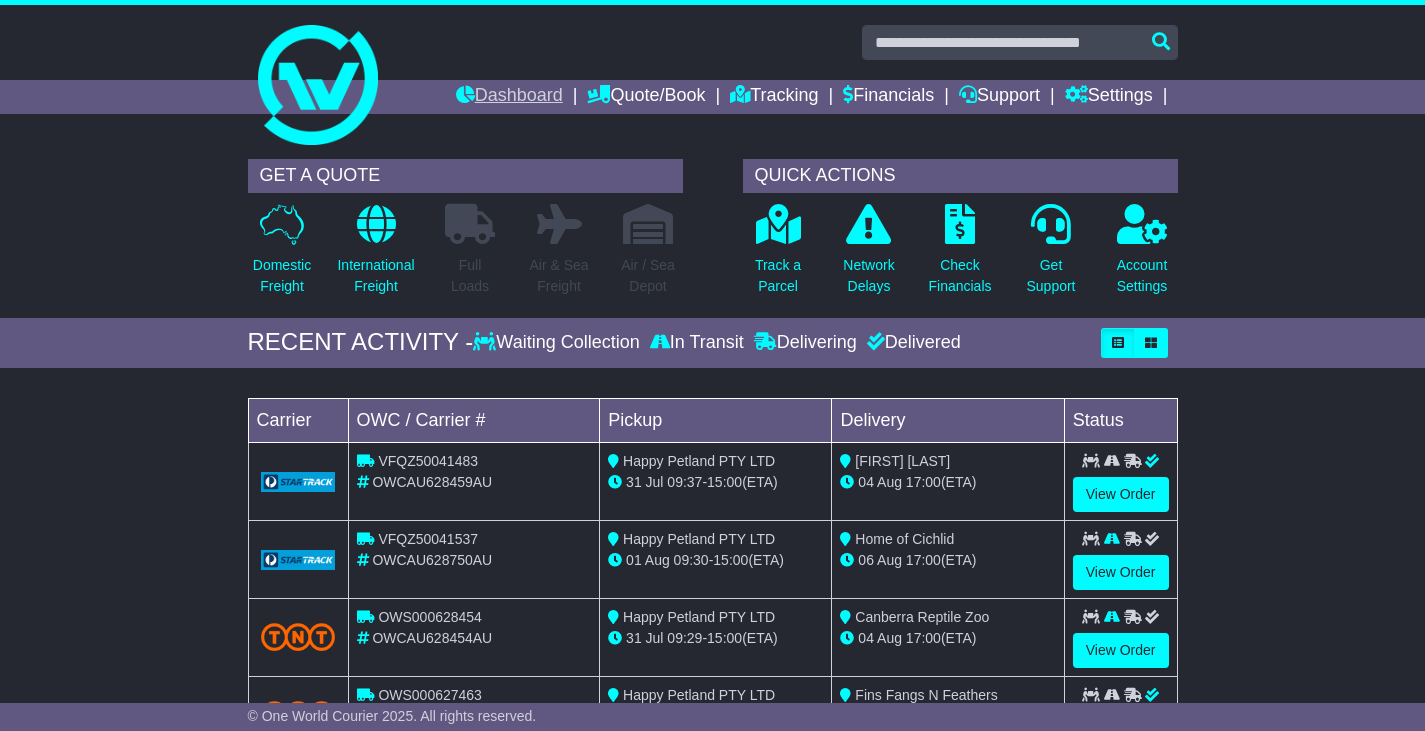 scroll, scrollTop: 0, scrollLeft: 0, axis: both 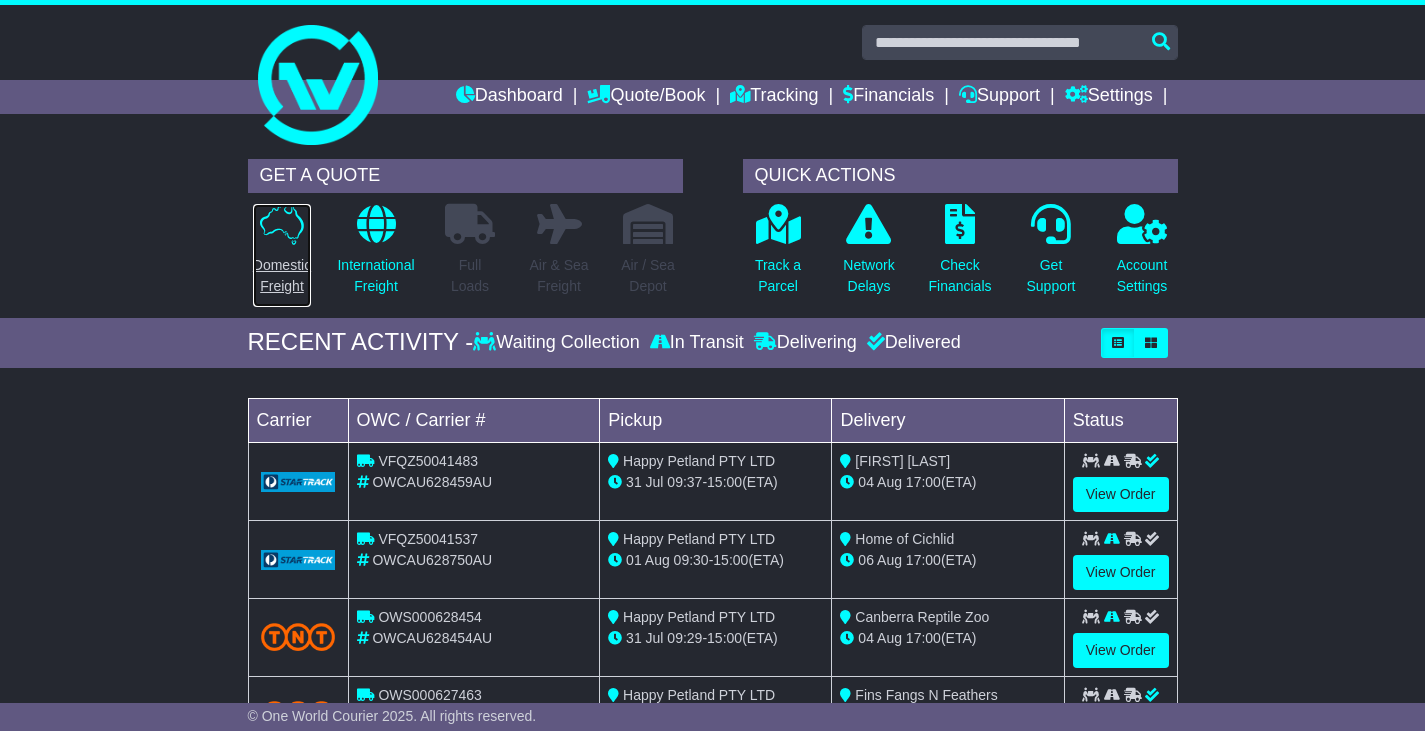 click at bounding box center (282, 224) 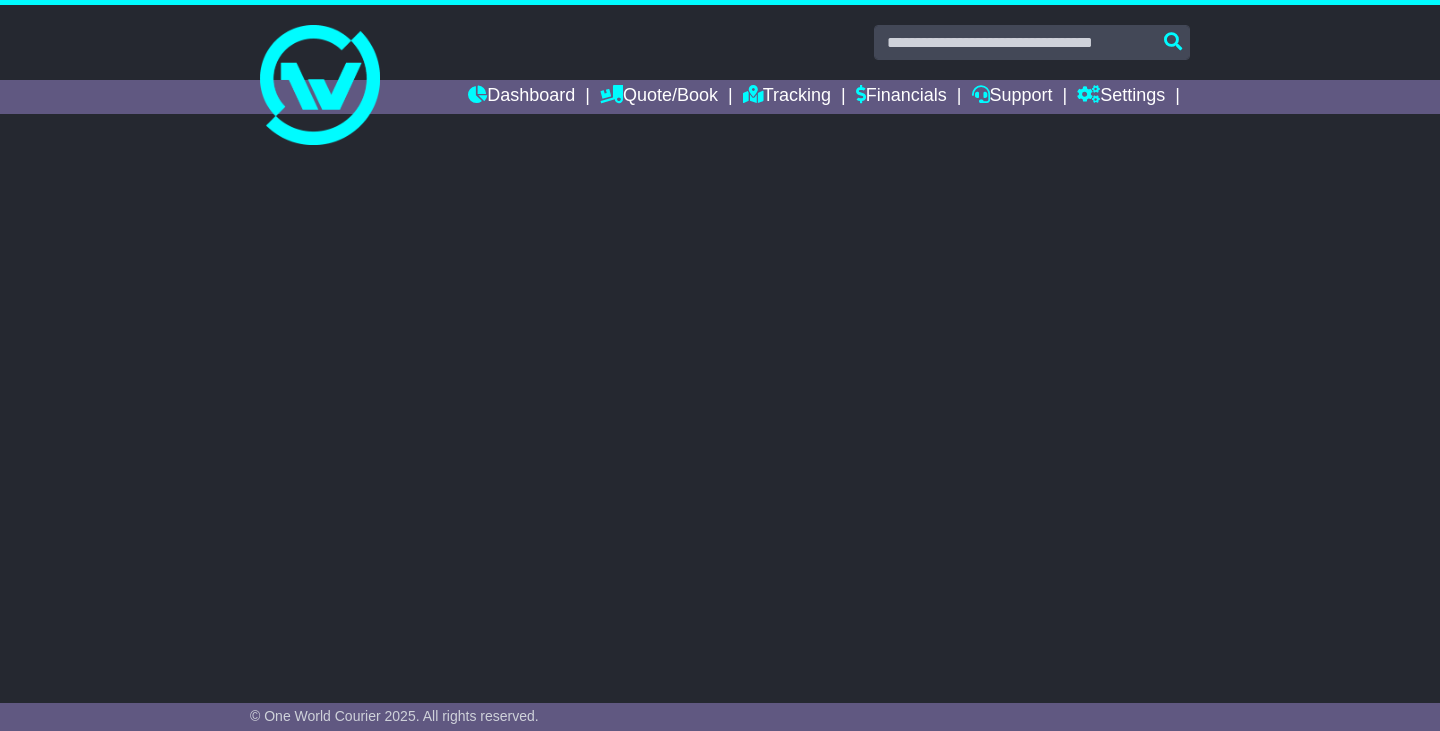 scroll, scrollTop: 0, scrollLeft: 0, axis: both 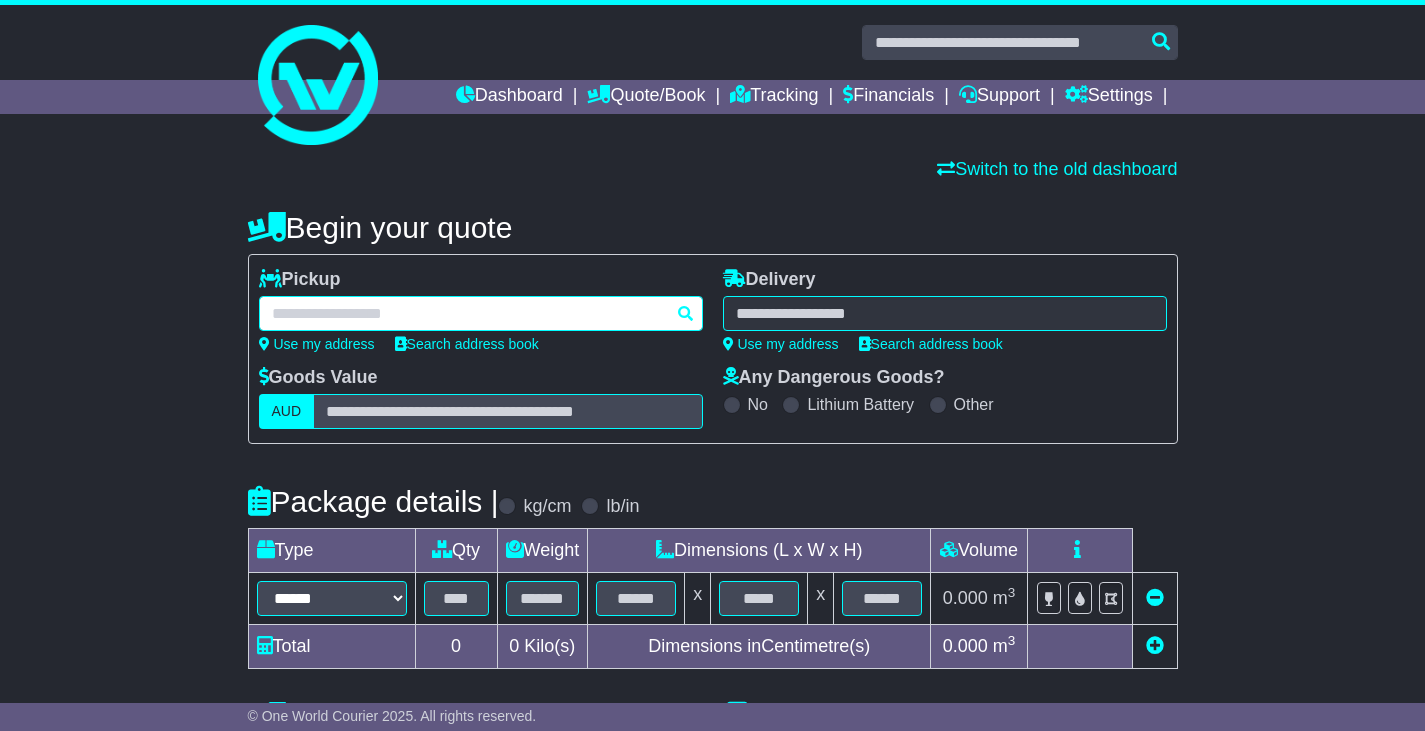 click at bounding box center [481, 313] 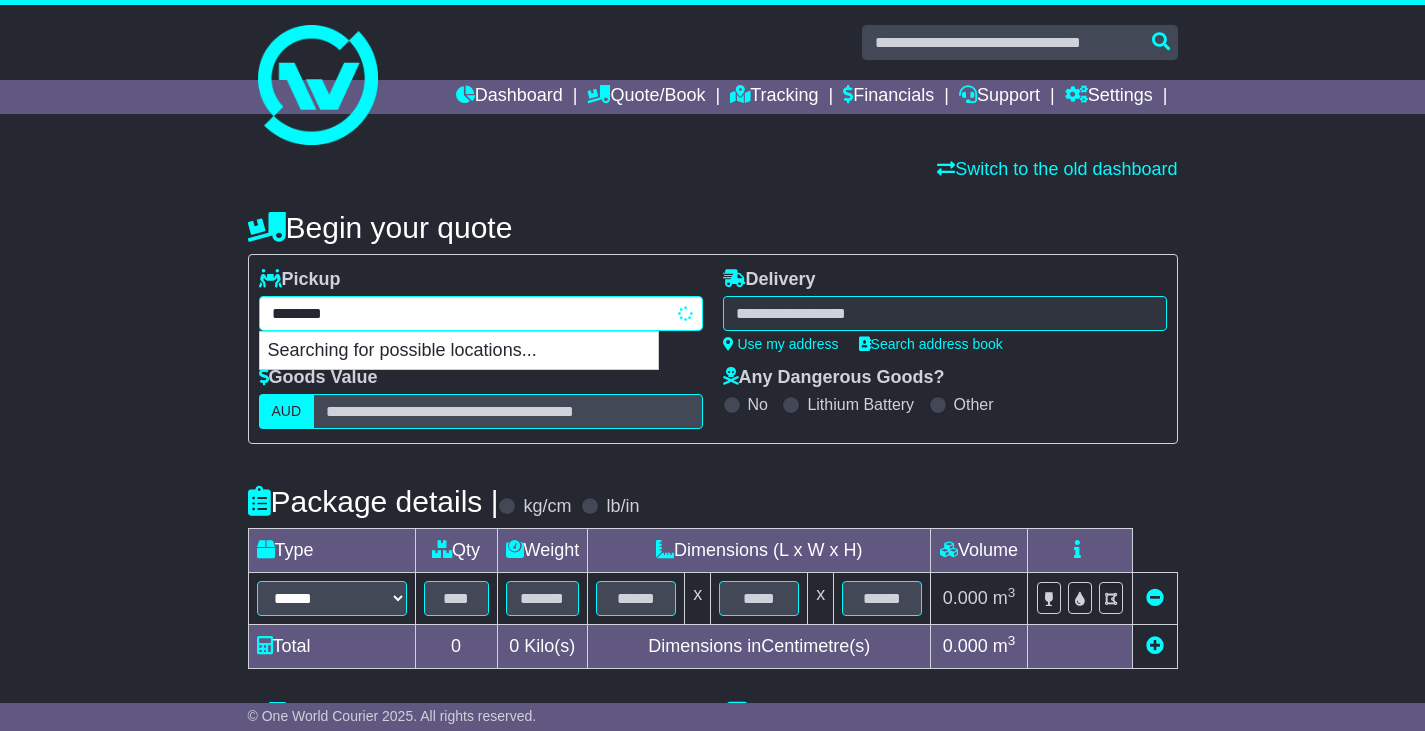 type on "*********" 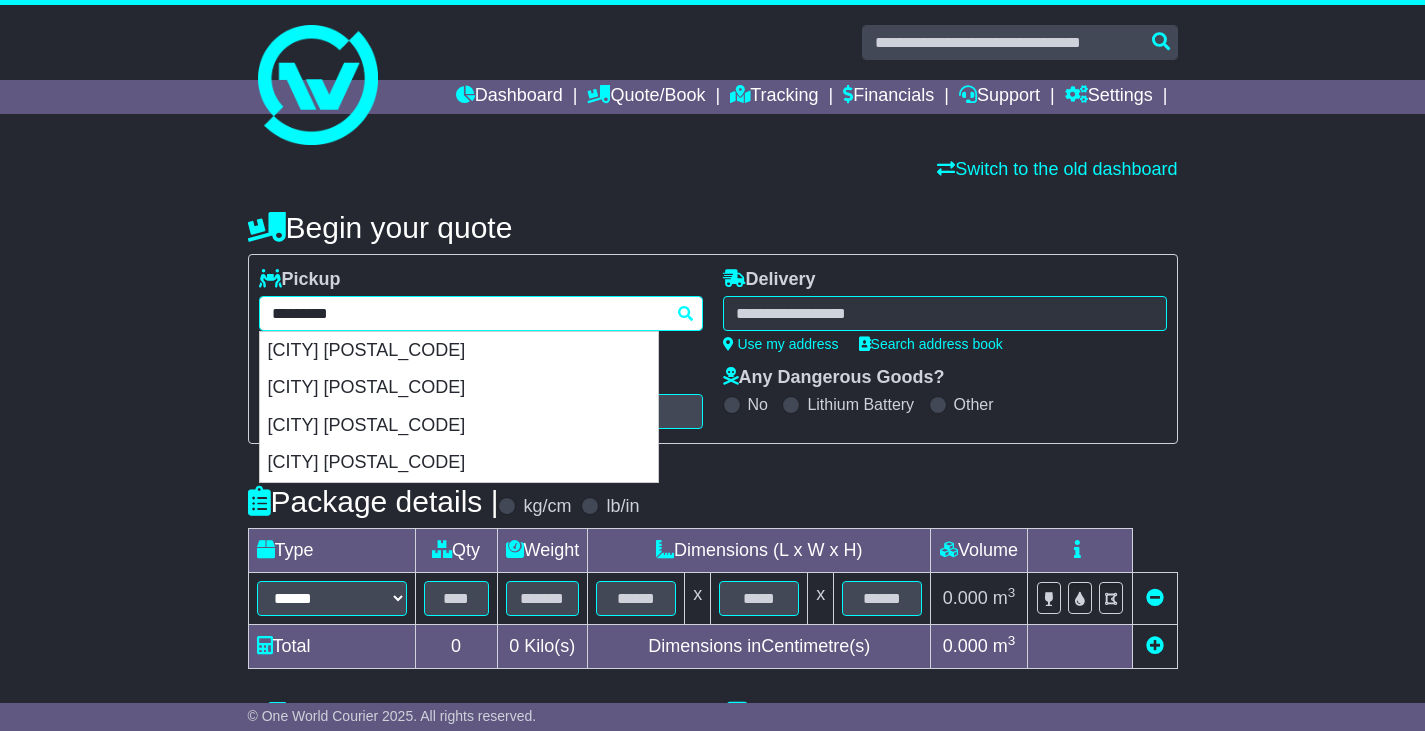 click on "KINGSWOOD [POSTCODE]" at bounding box center (459, 388) 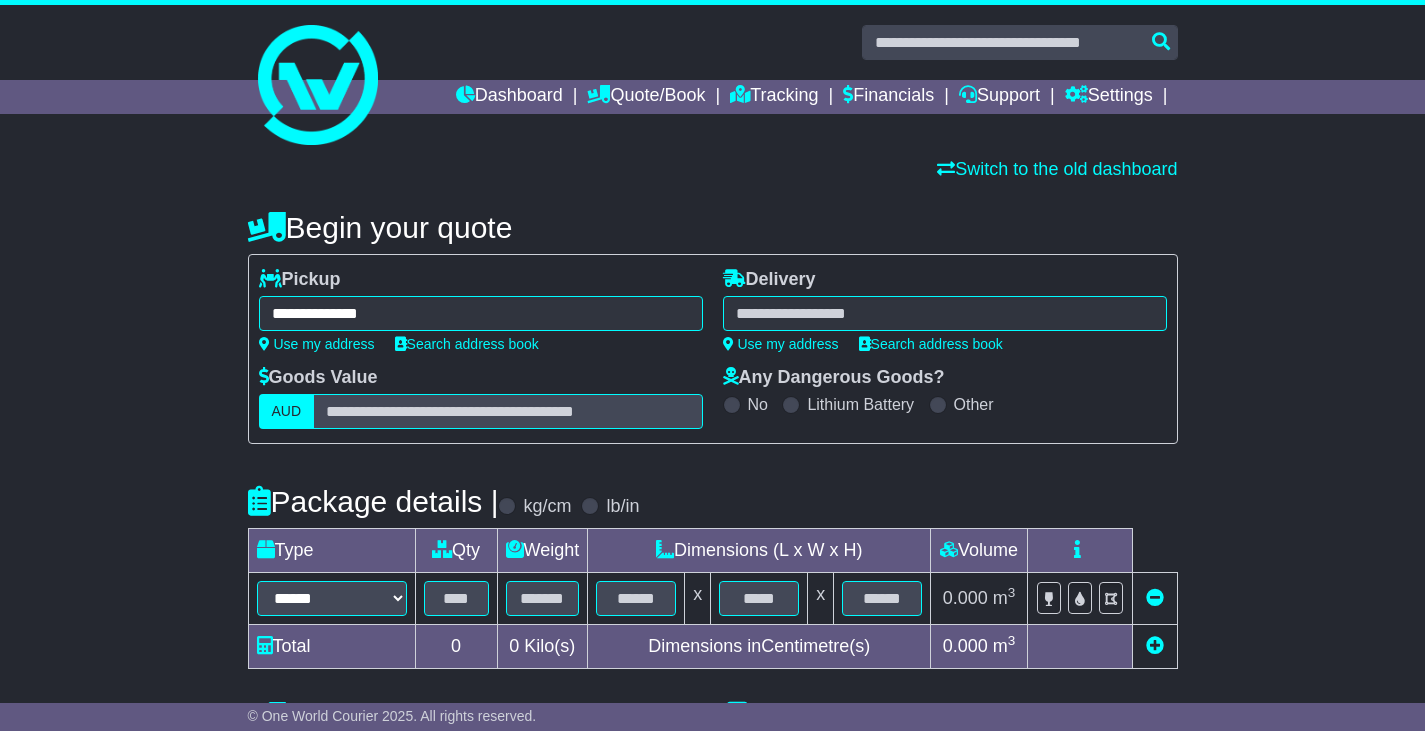 type on "**********" 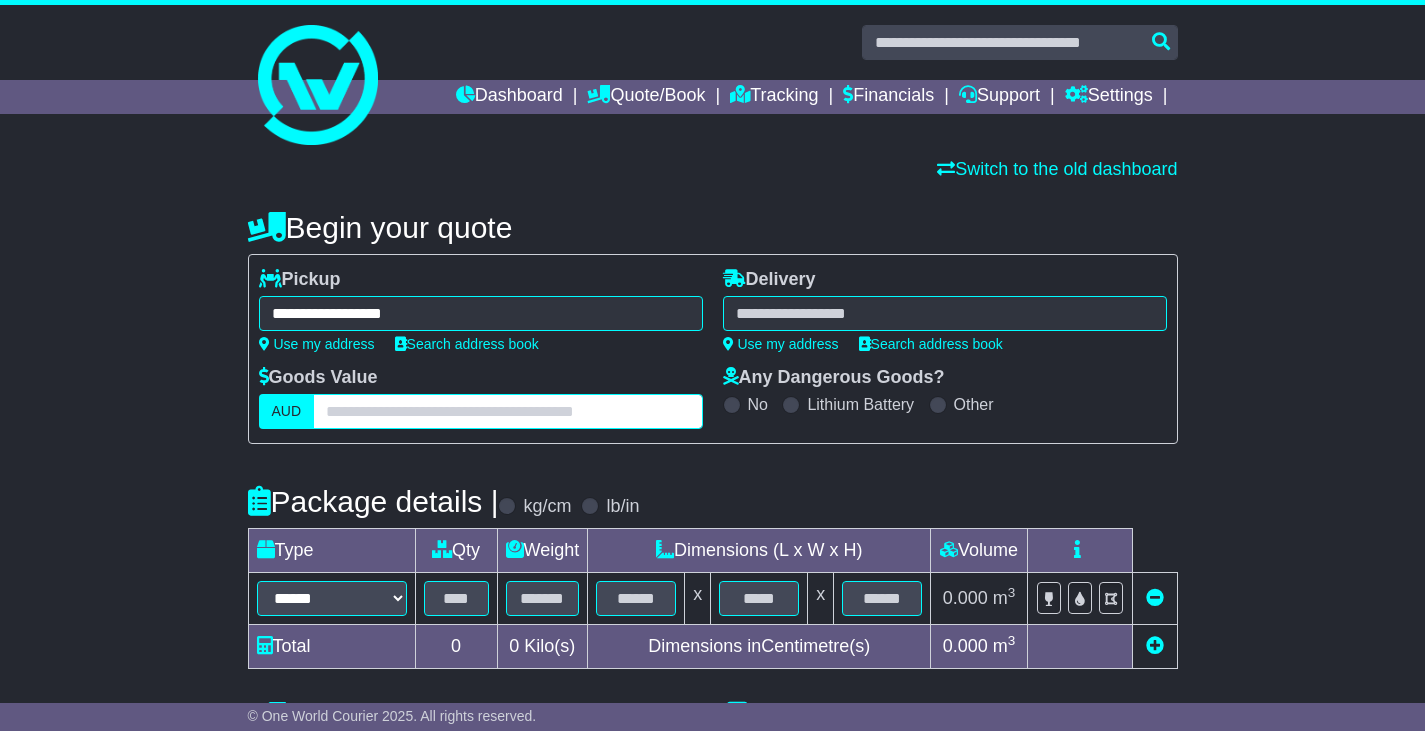 click at bounding box center (507, 411) 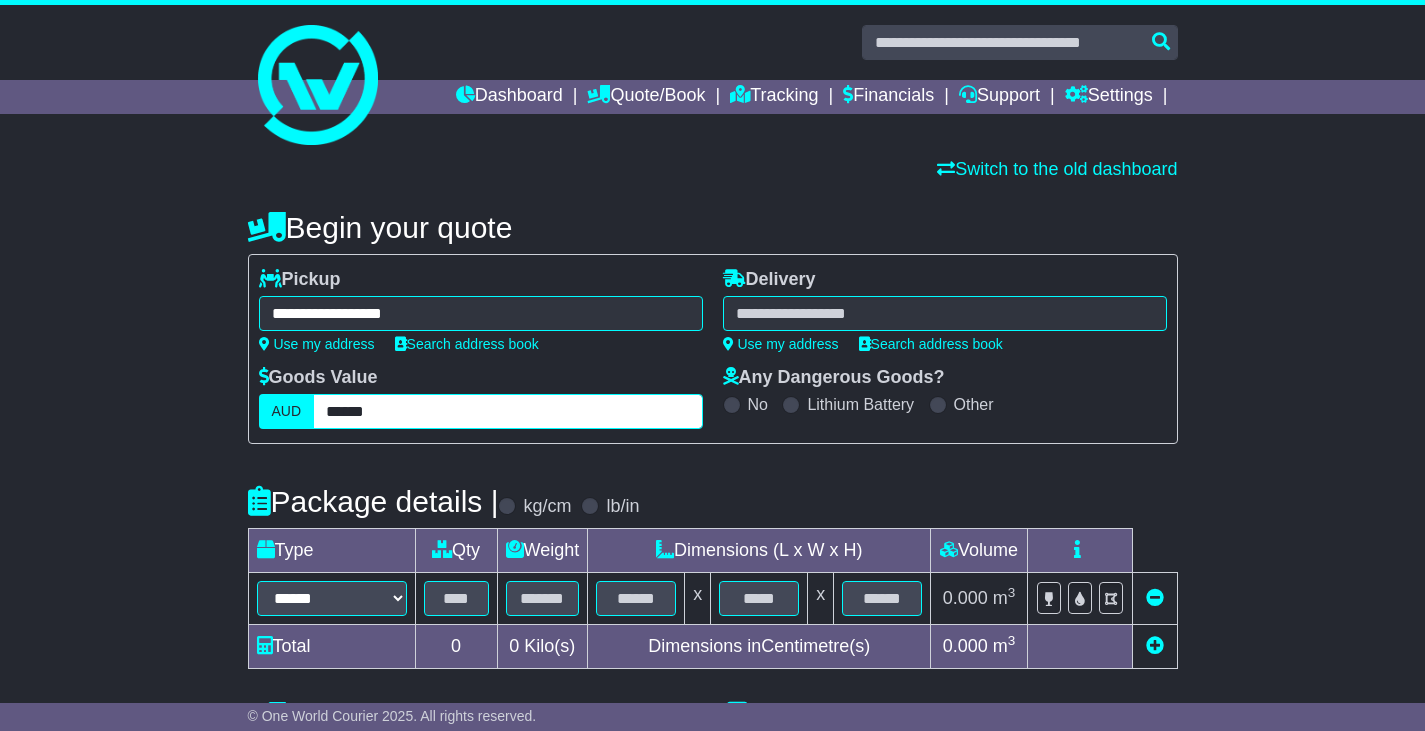 type on "******" 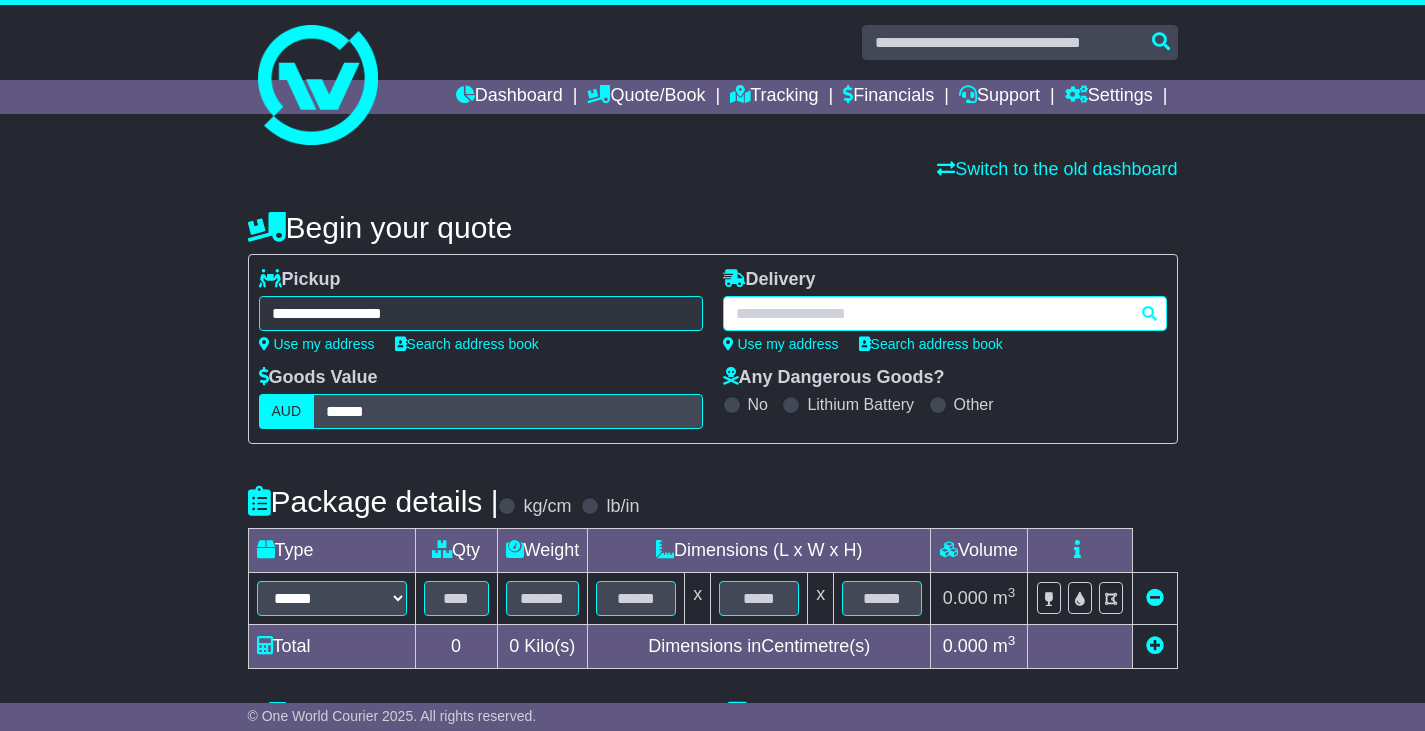 click at bounding box center (945, 313) 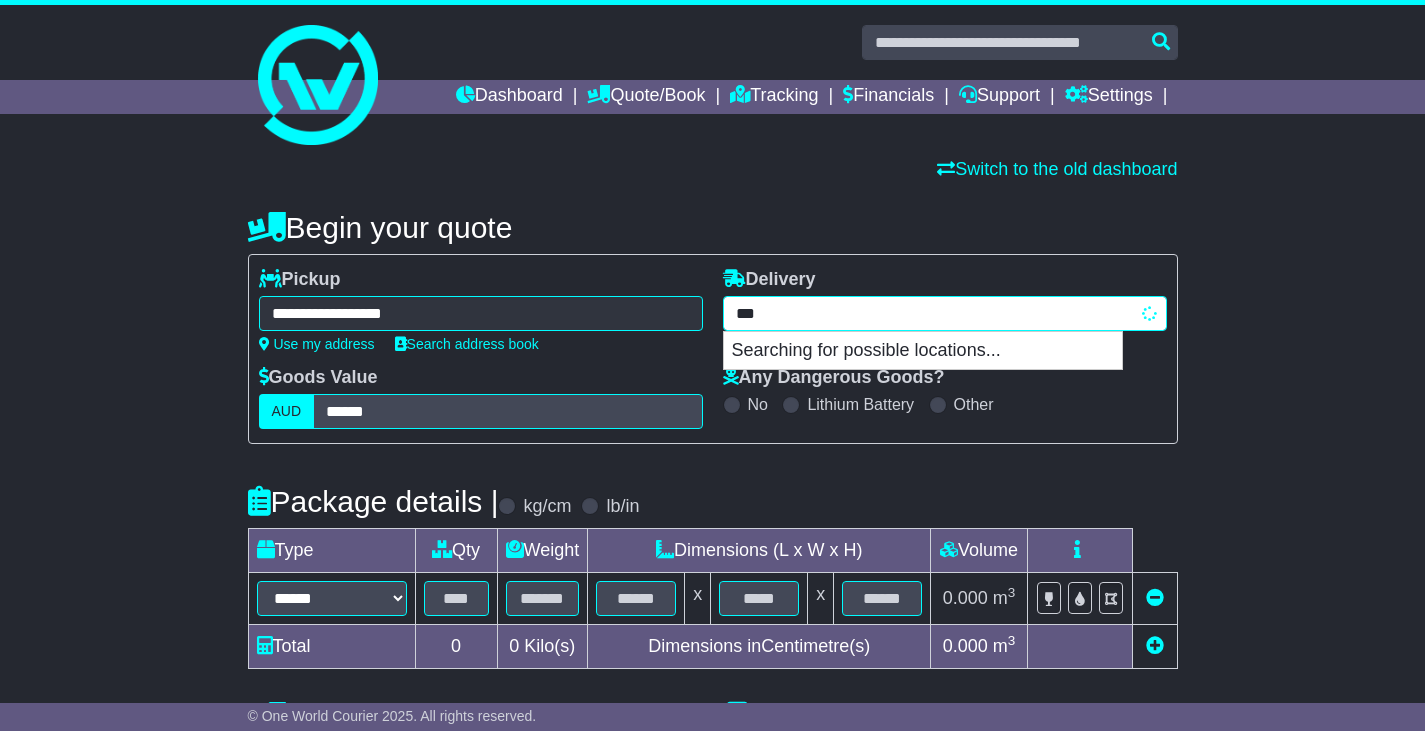 type on "****" 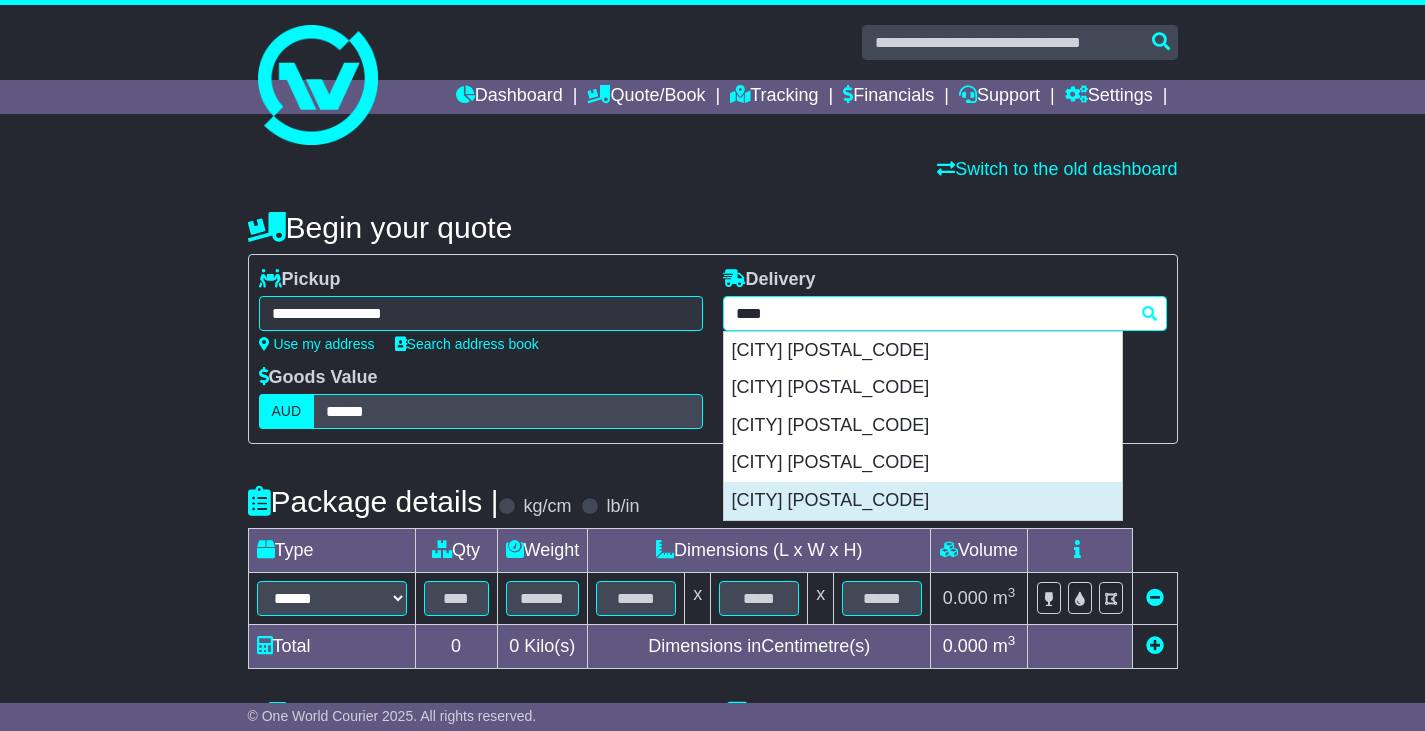 click on "YARRA GLEN [POSTCODE]" at bounding box center (923, 501) 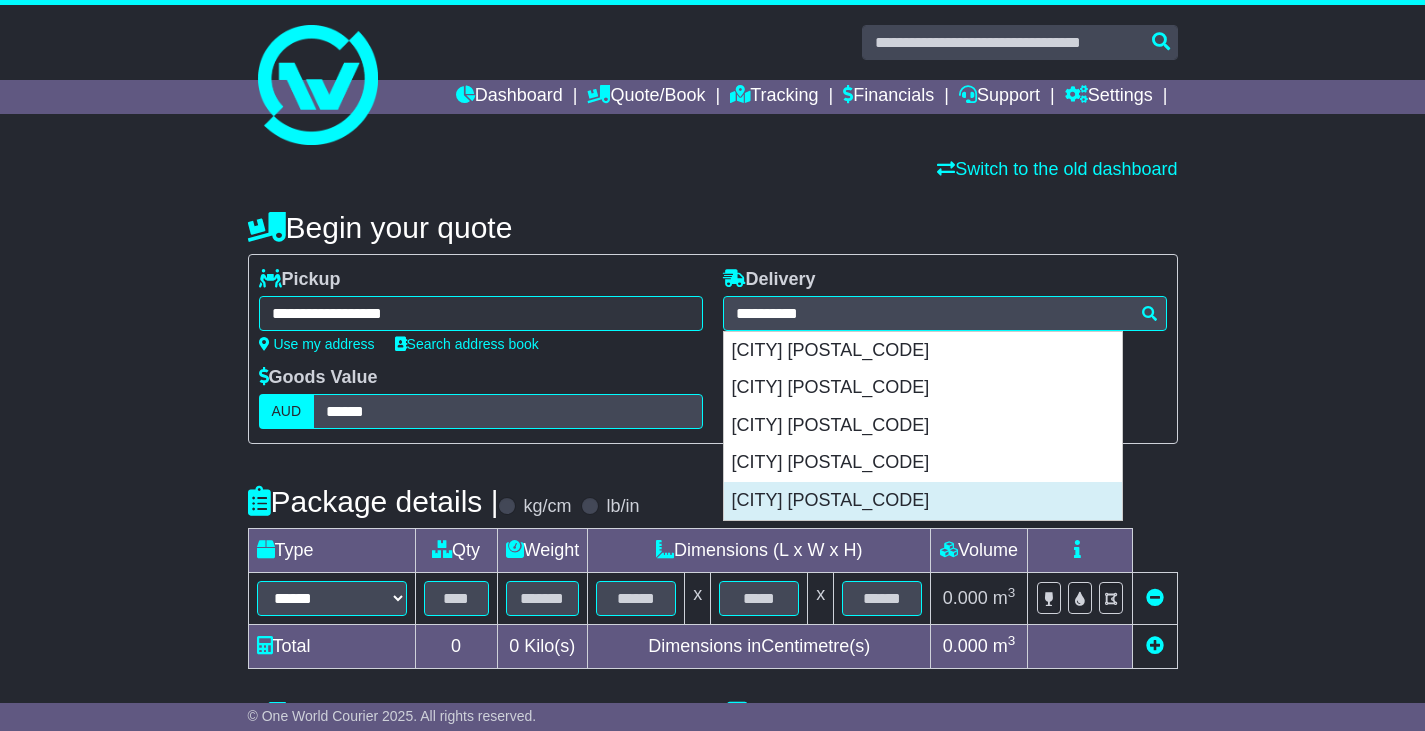 type on "**********" 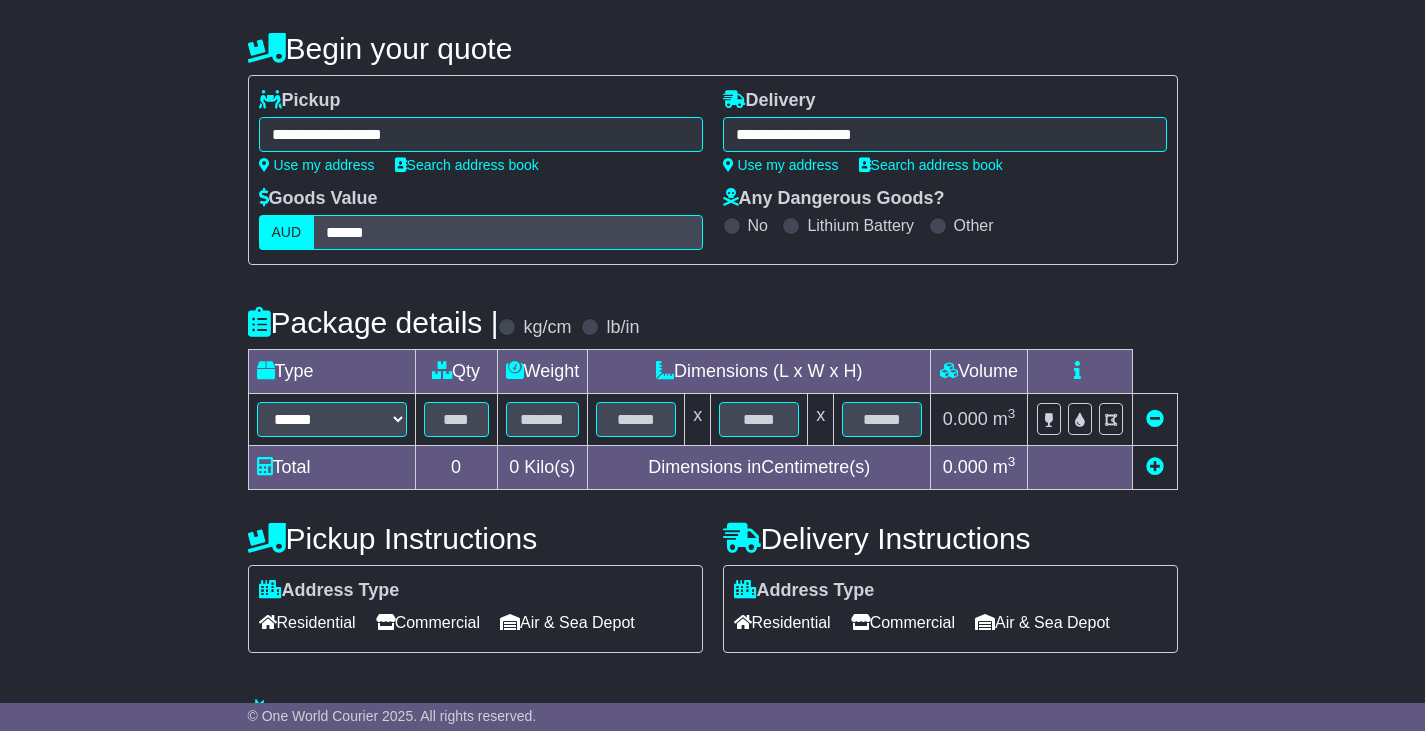 scroll, scrollTop: 200, scrollLeft: 0, axis: vertical 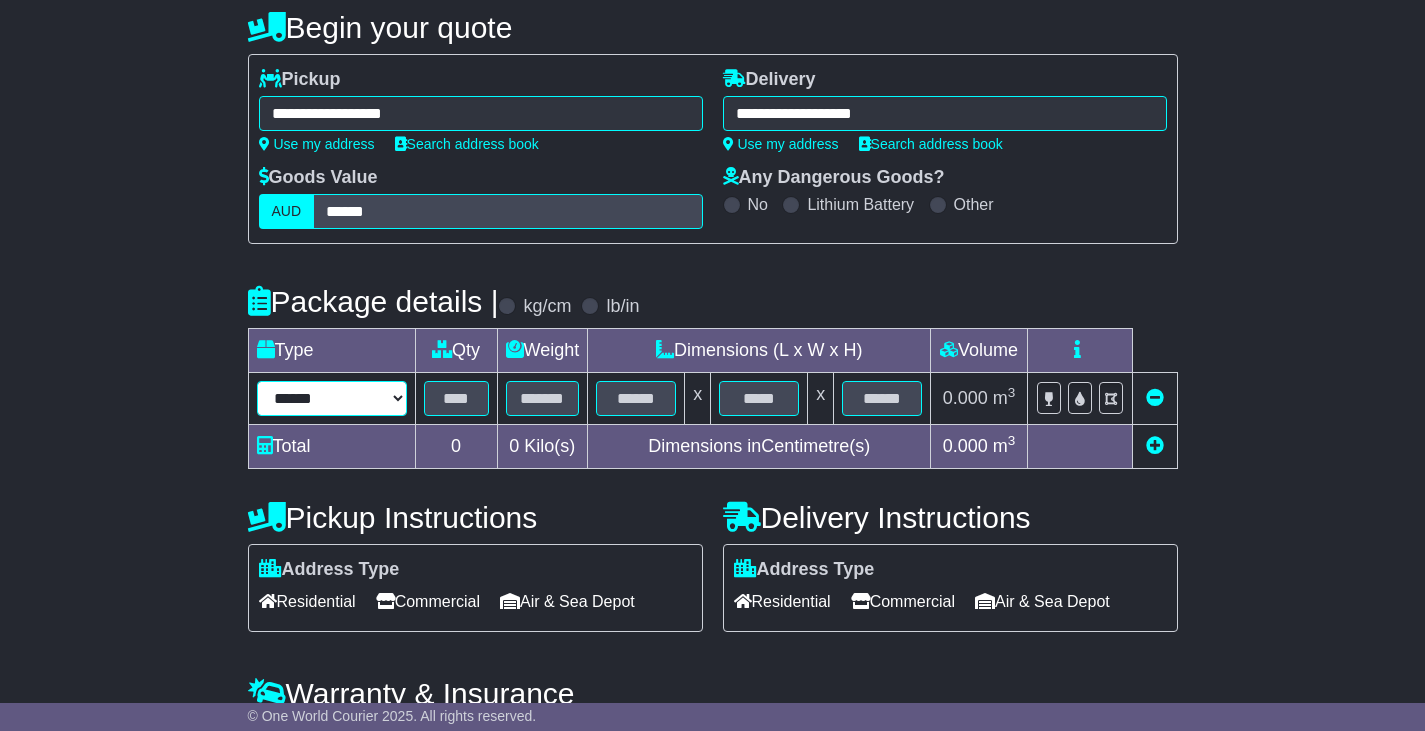 click on "****** ****** *** ******** ***** **** **** ****** *** *******" at bounding box center (332, 398) 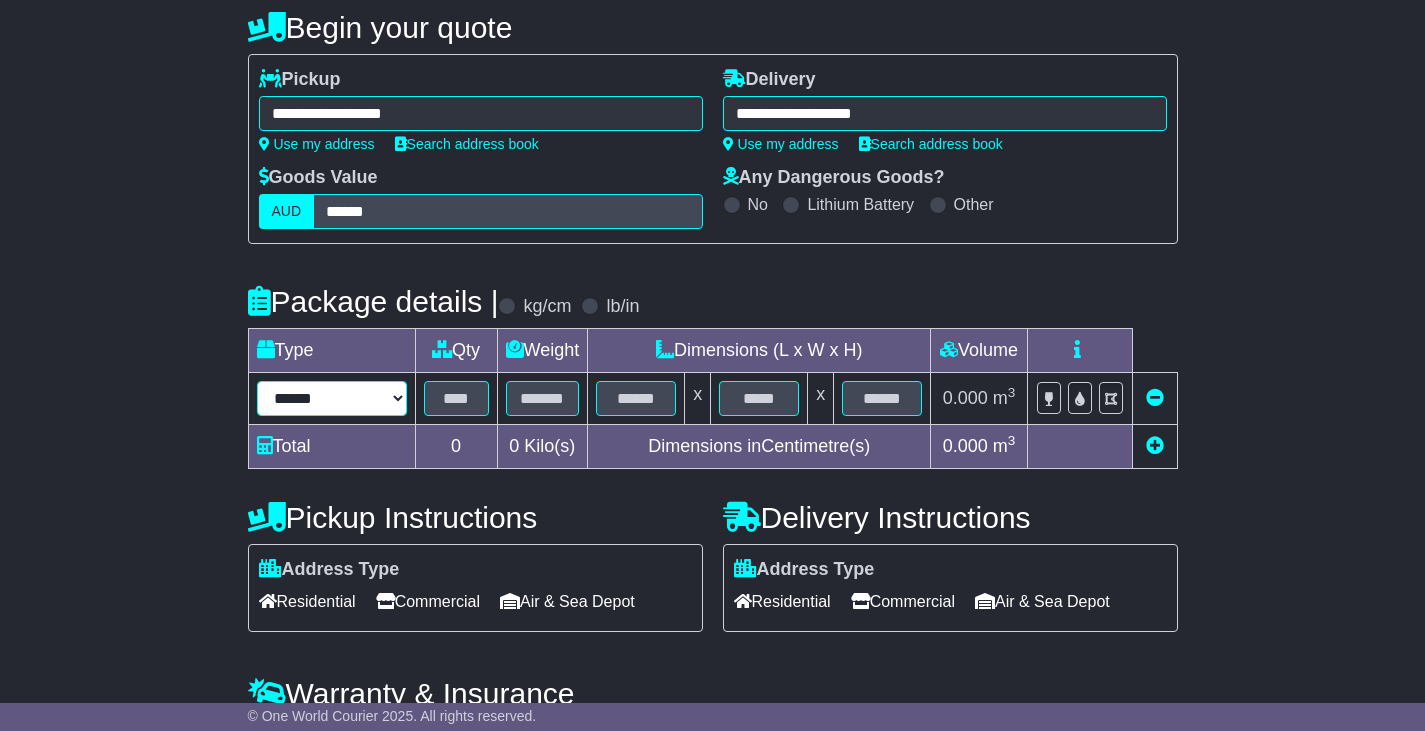 select on "*****" 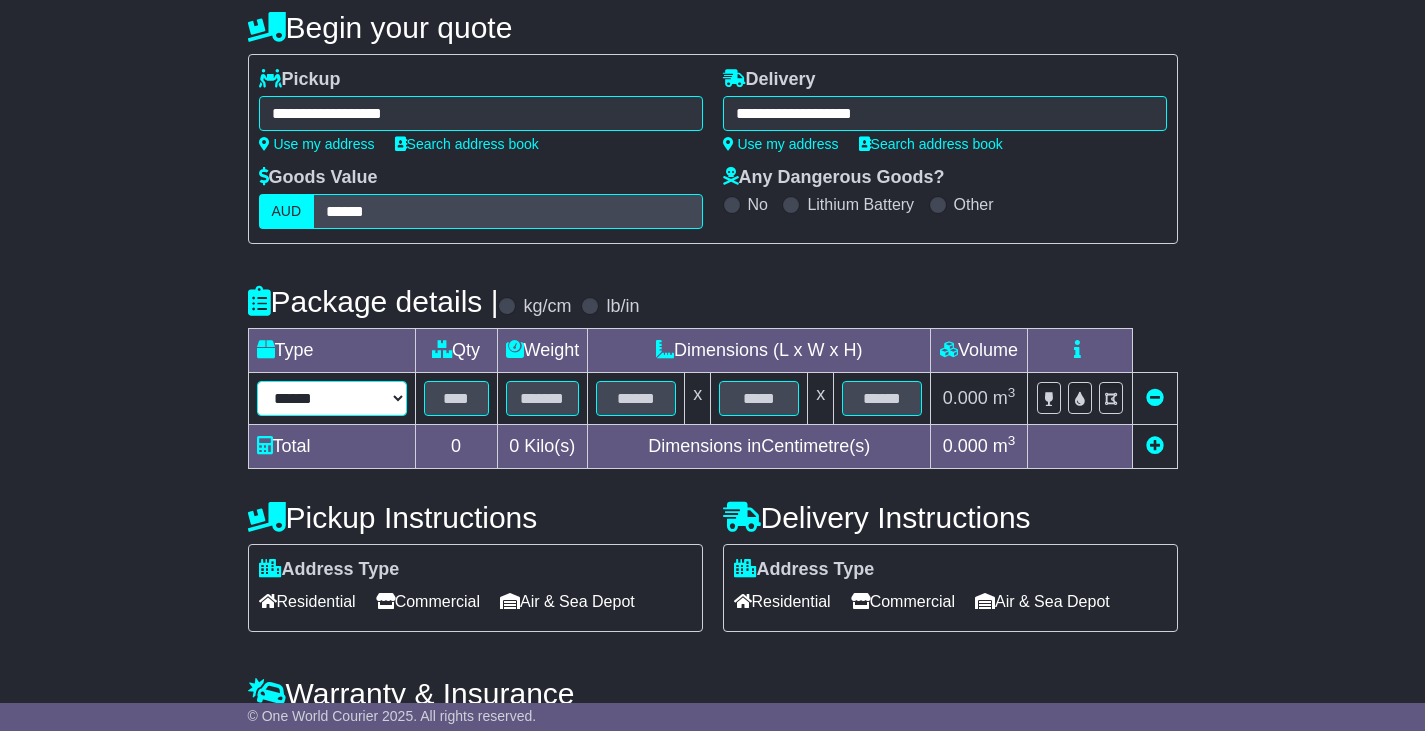 click on "****** ****** *** ******** ***** **** **** ****** *** *******" at bounding box center [332, 398] 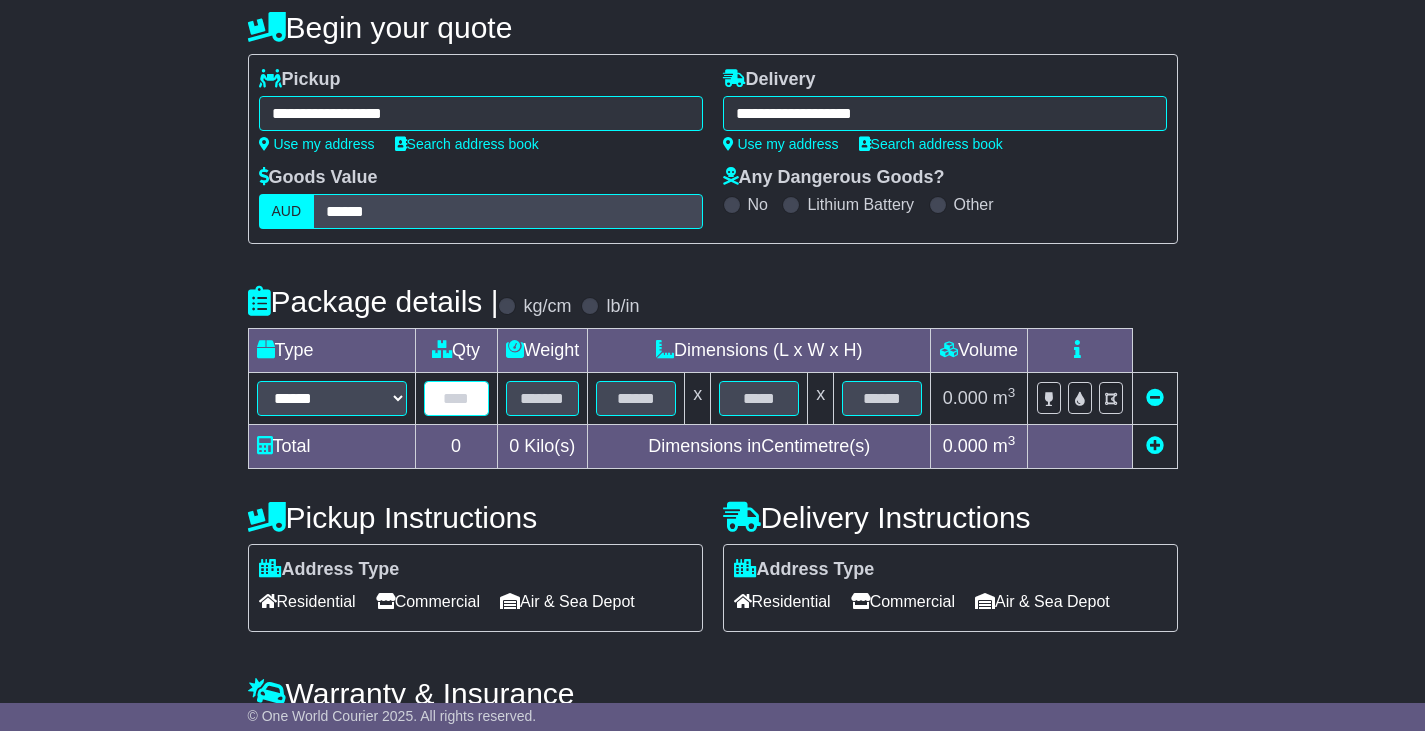 click at bounding box center (456, 398) 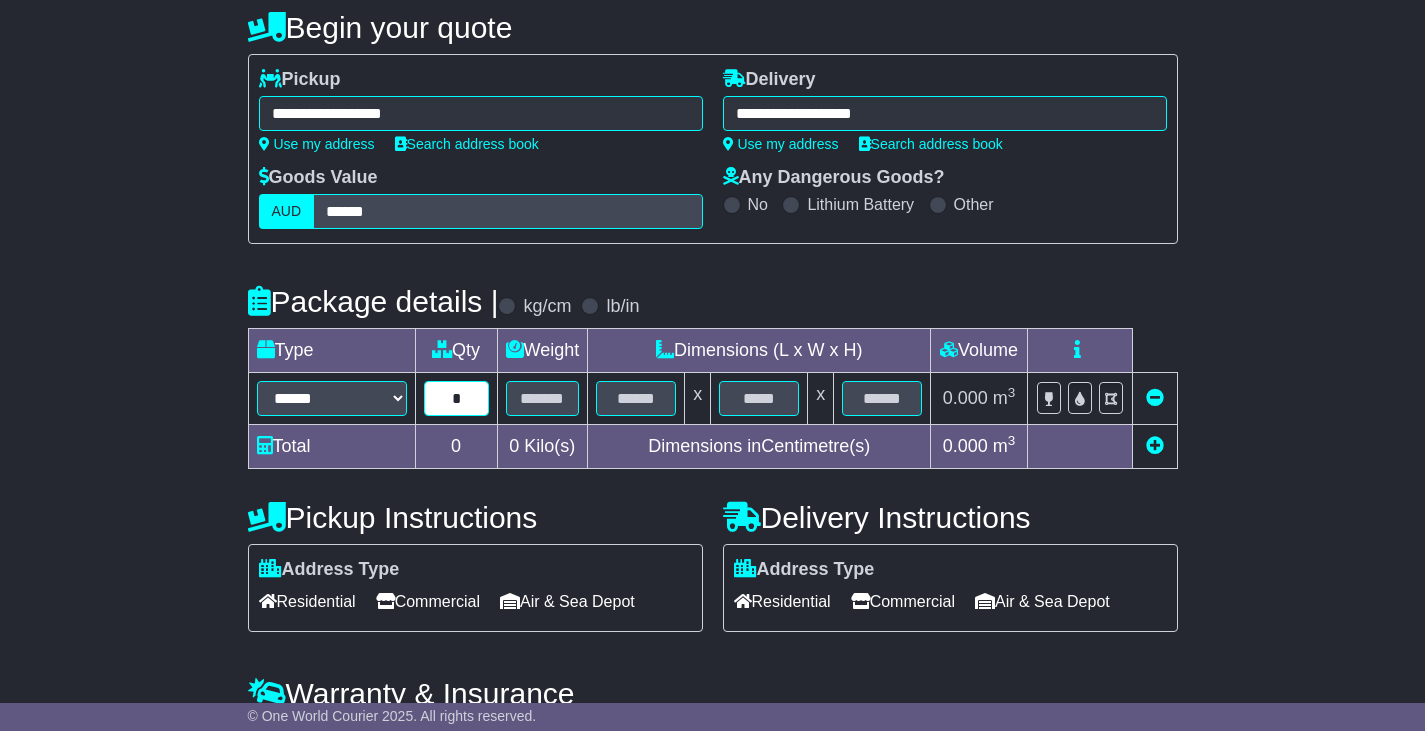 type on "*" 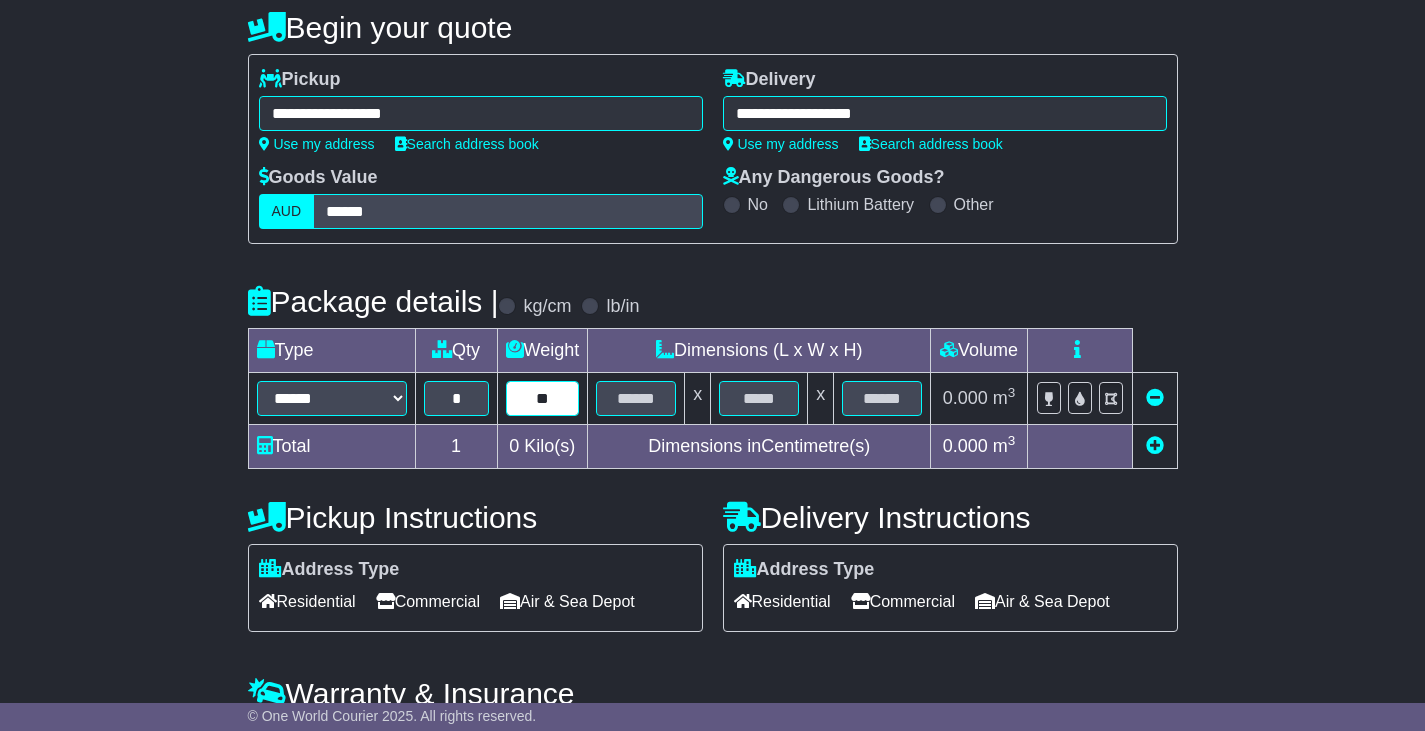 type on "**" 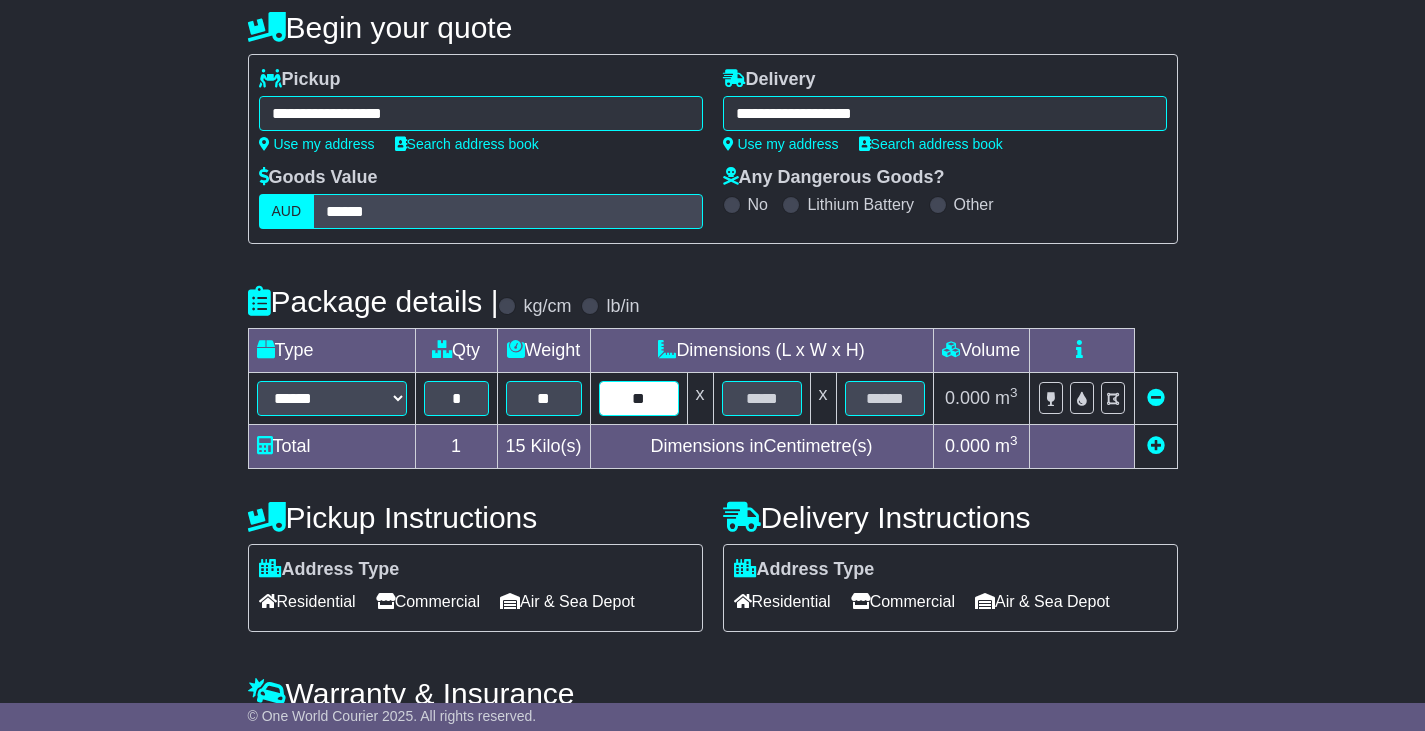 type on "**" 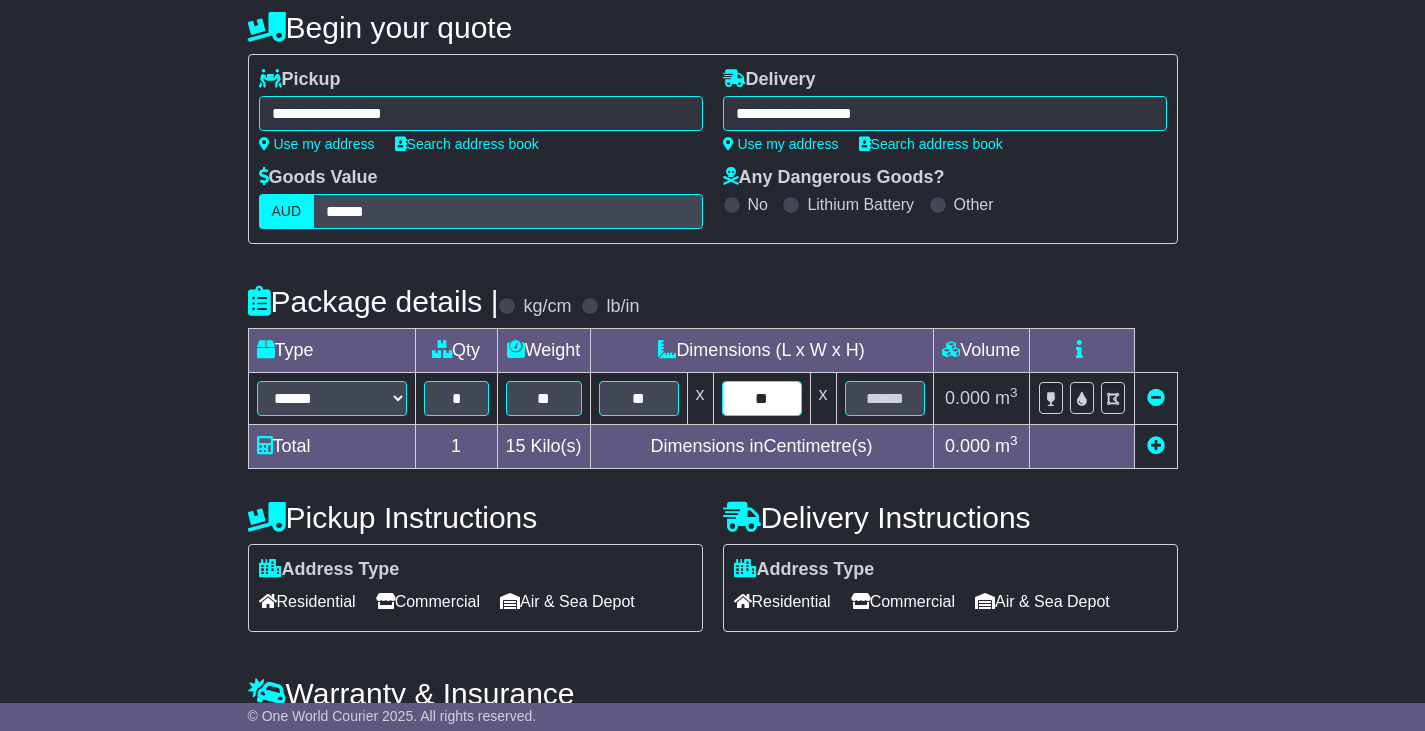 type on "**" 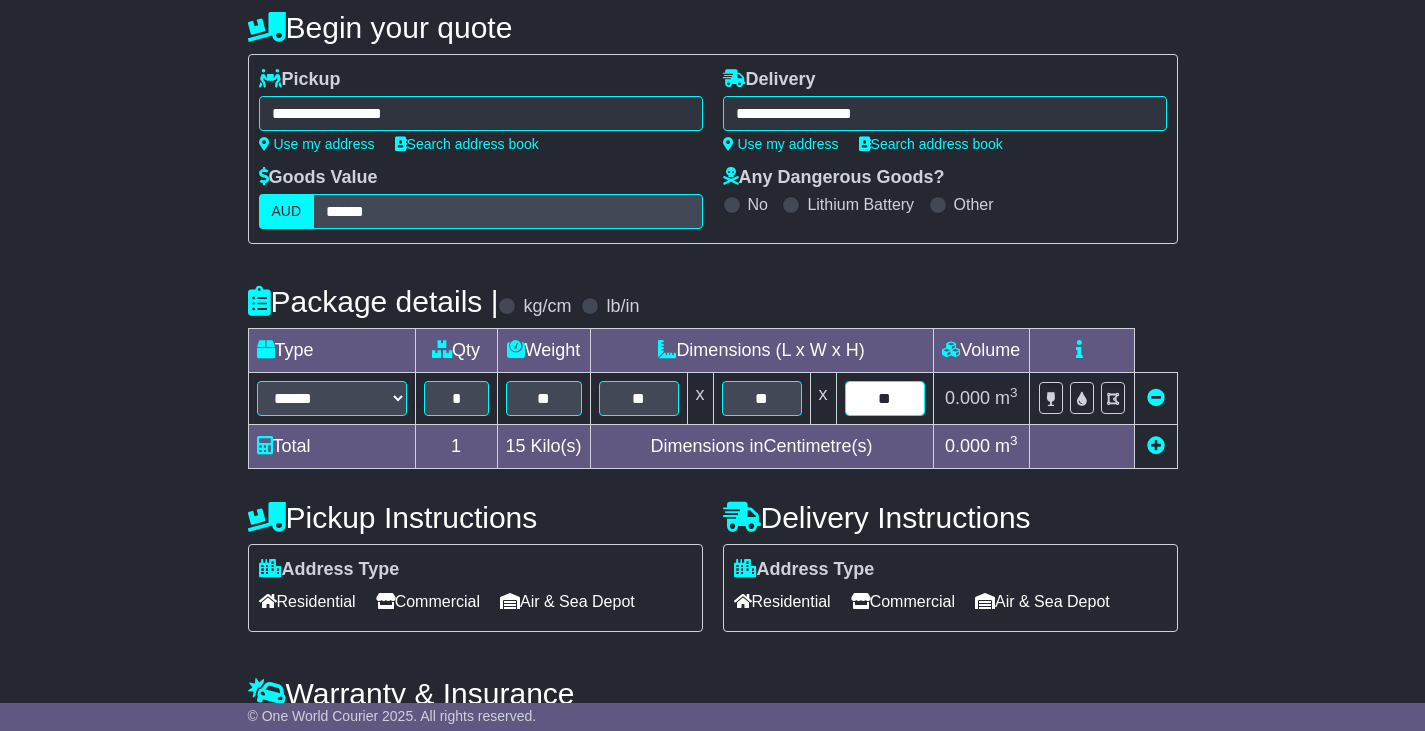 type on "**" 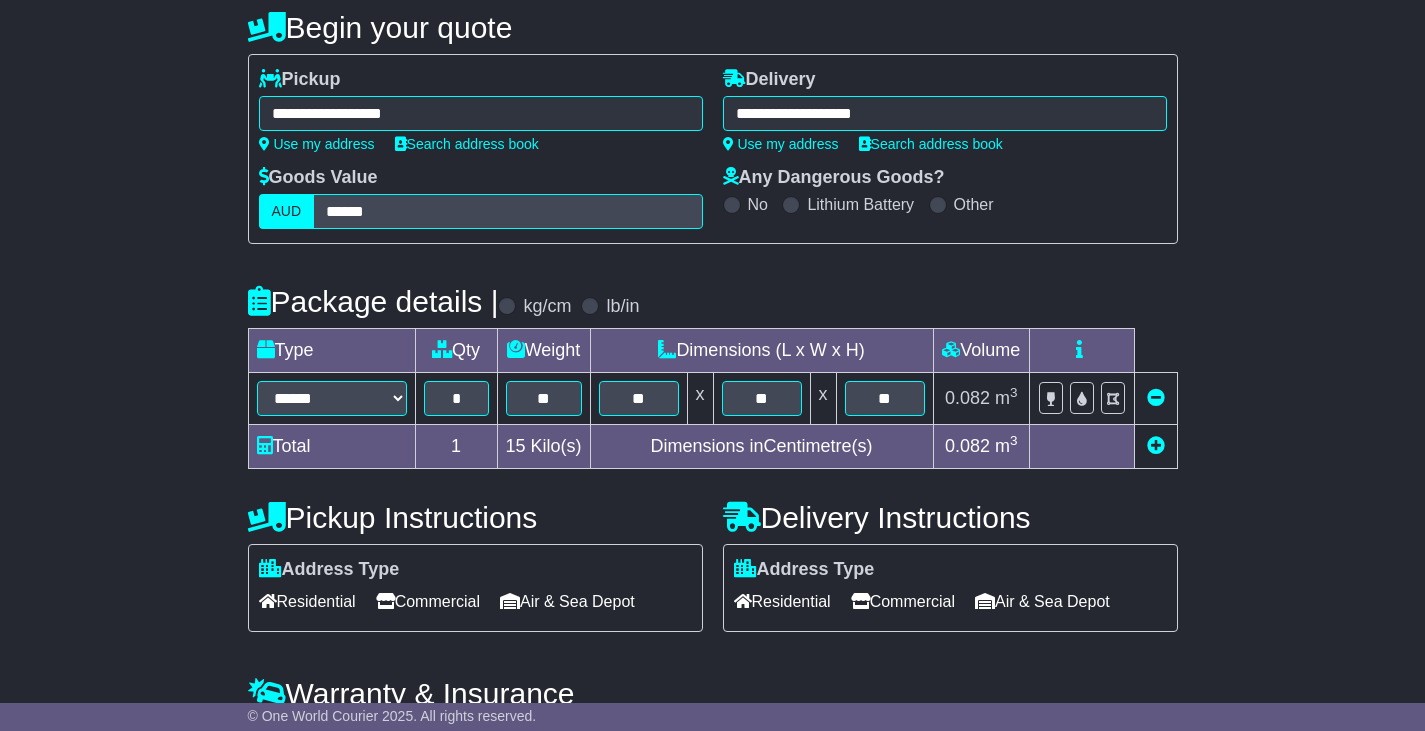 click at bounding box center (1156, 445) 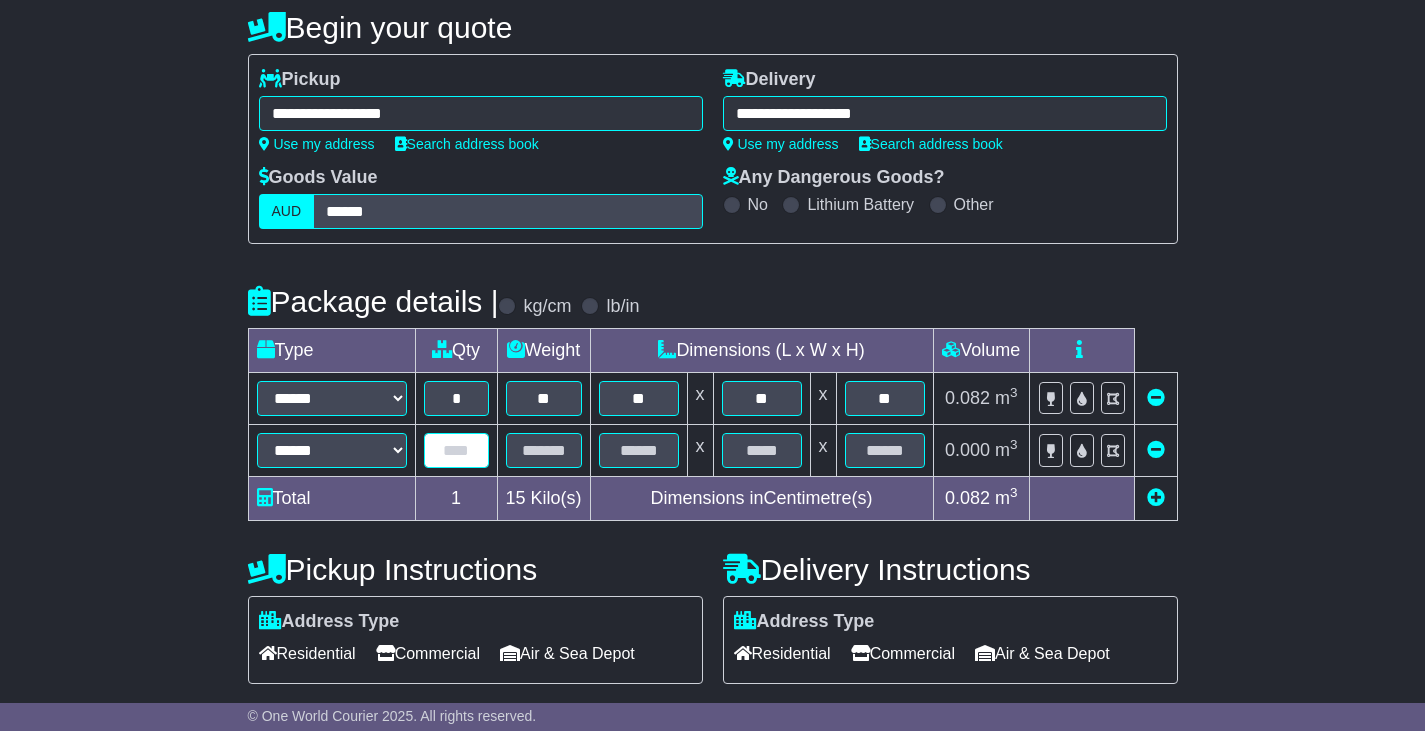 click at bounding box center (456, 450) 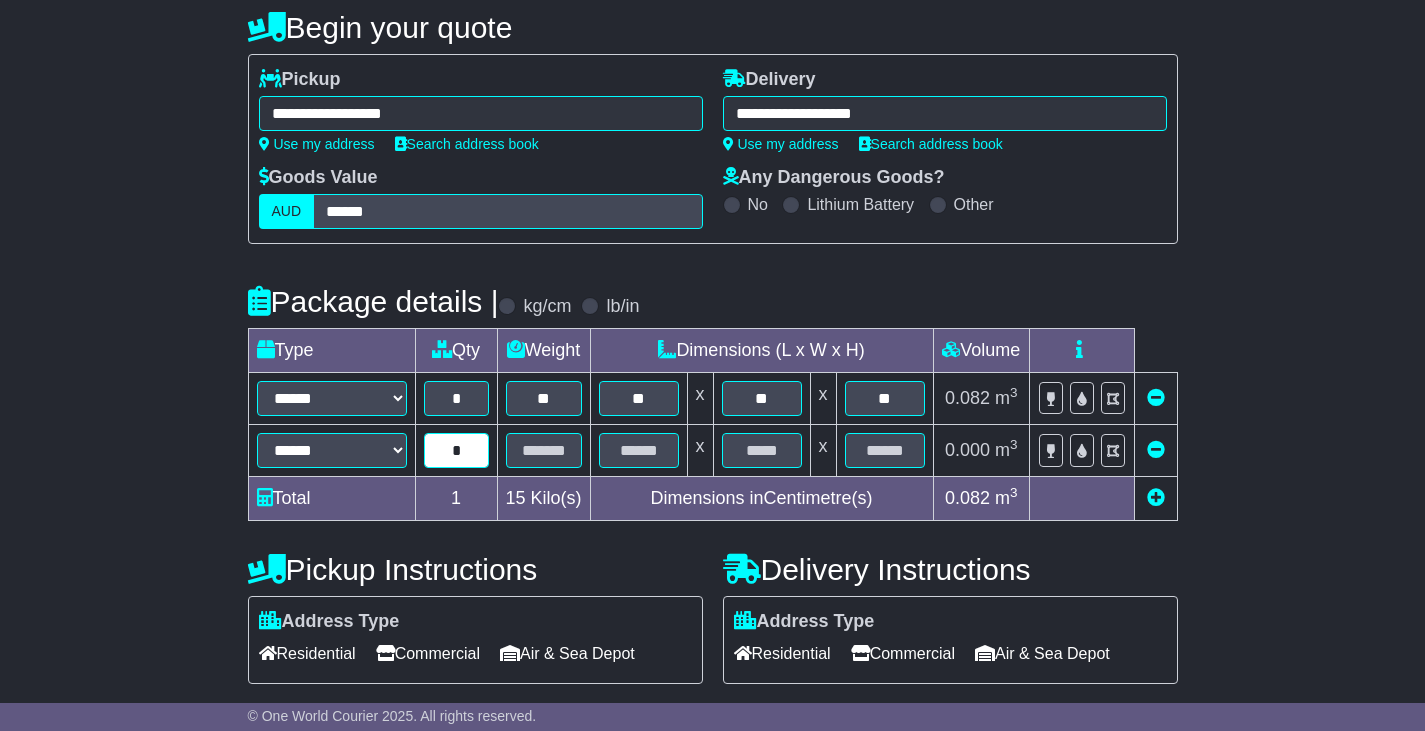 type on "*" 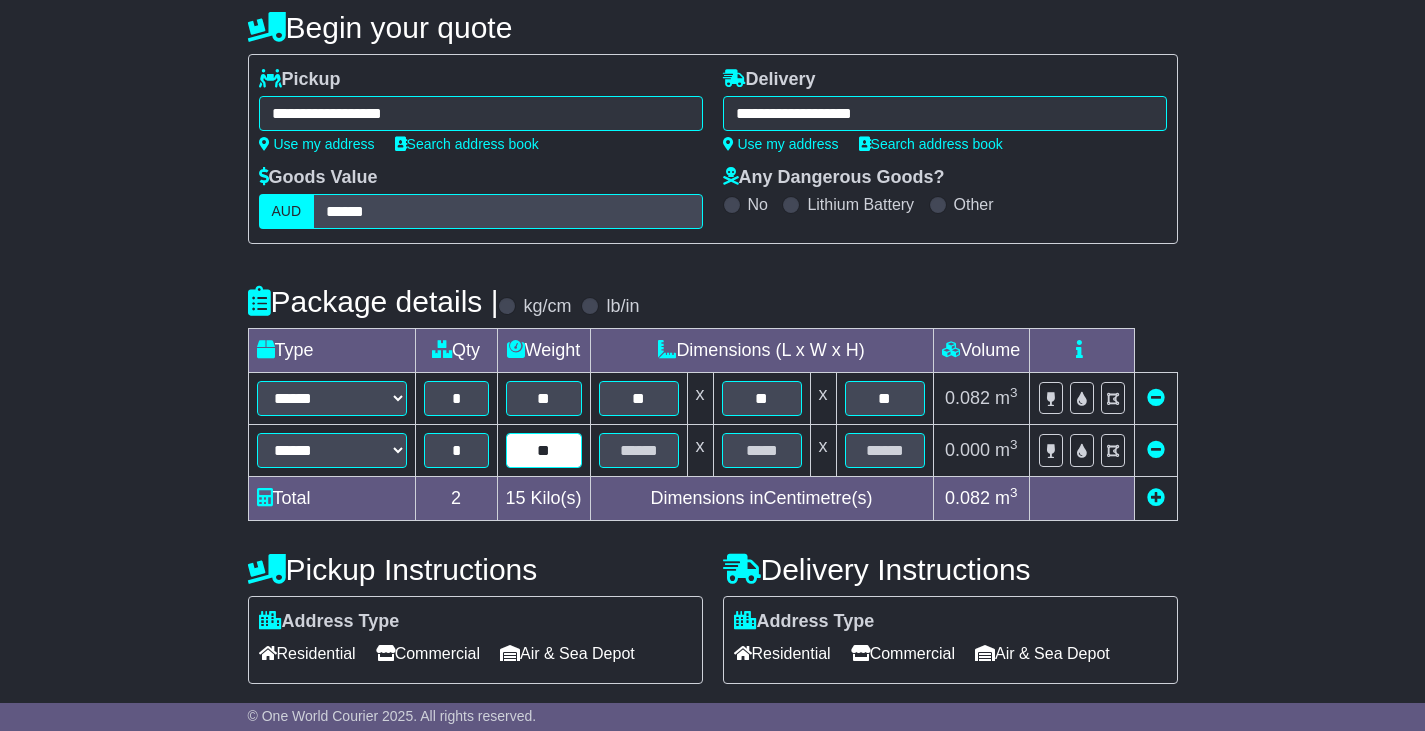 type on "**" 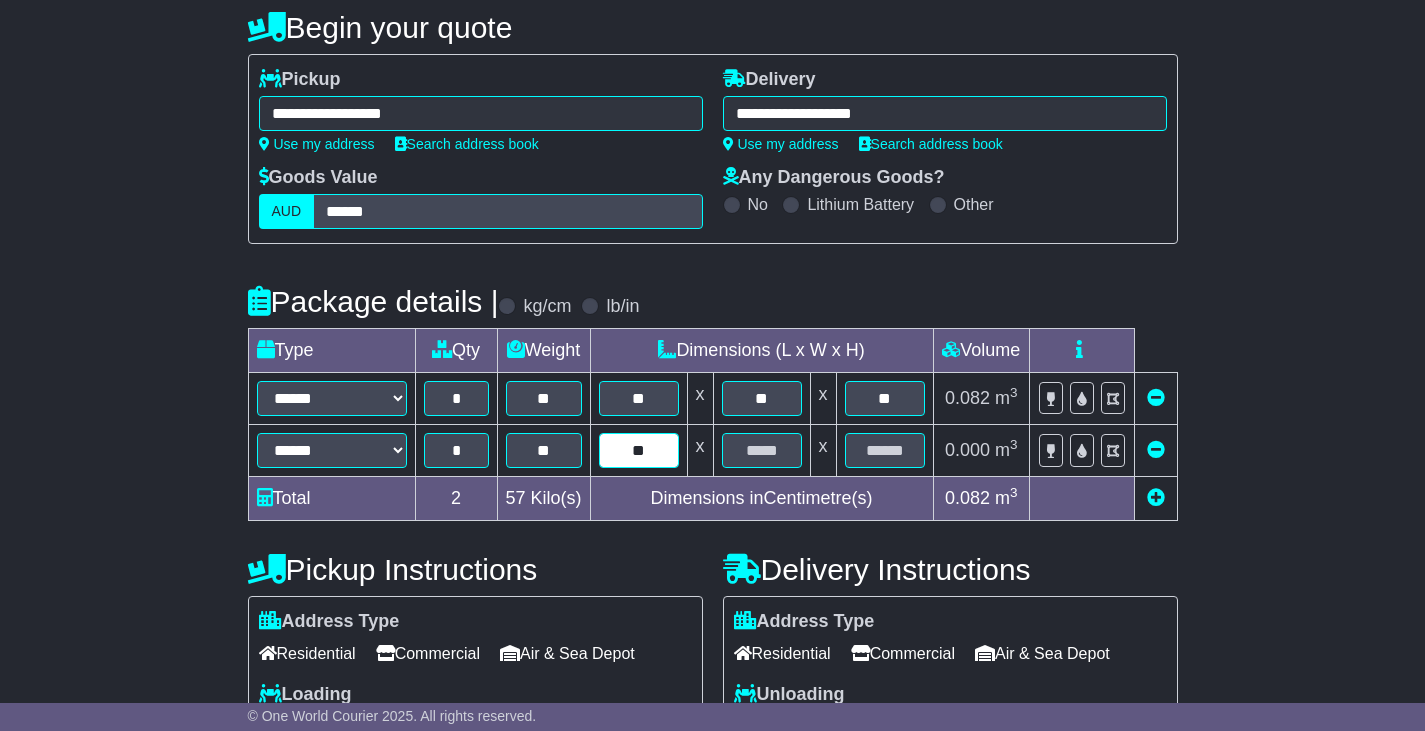 type on "**" 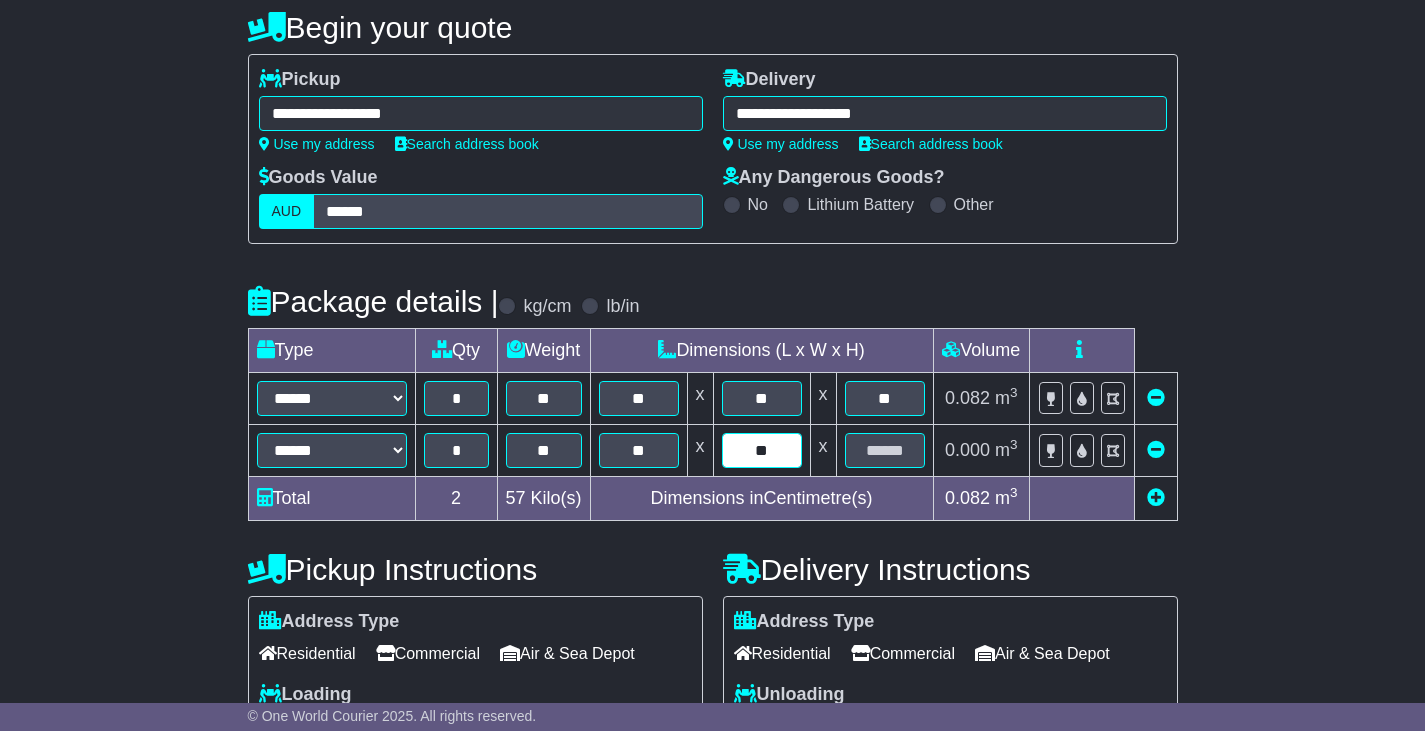 type on "**" 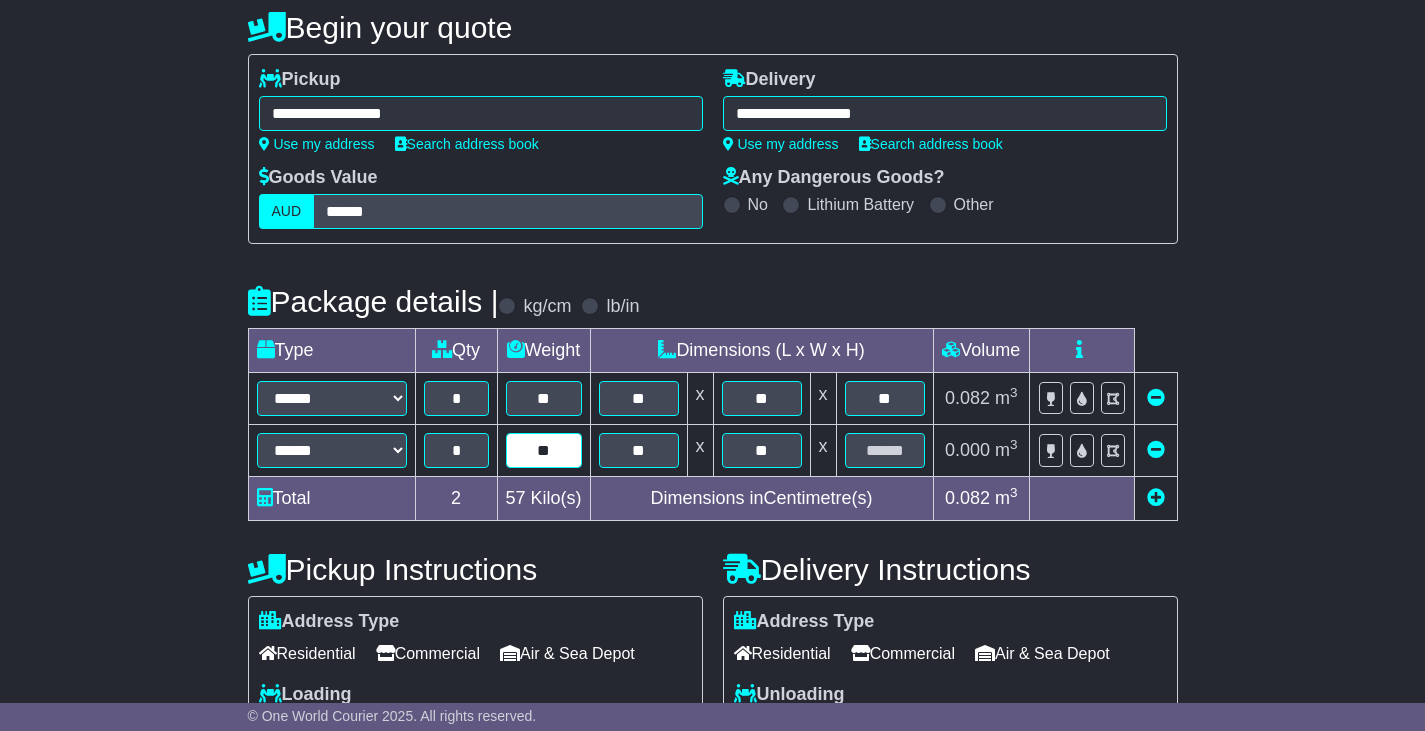 drag, startPoint x: 529, startPoint y: 449, endPoint x: 511, endPoint y: 449, distance: 18 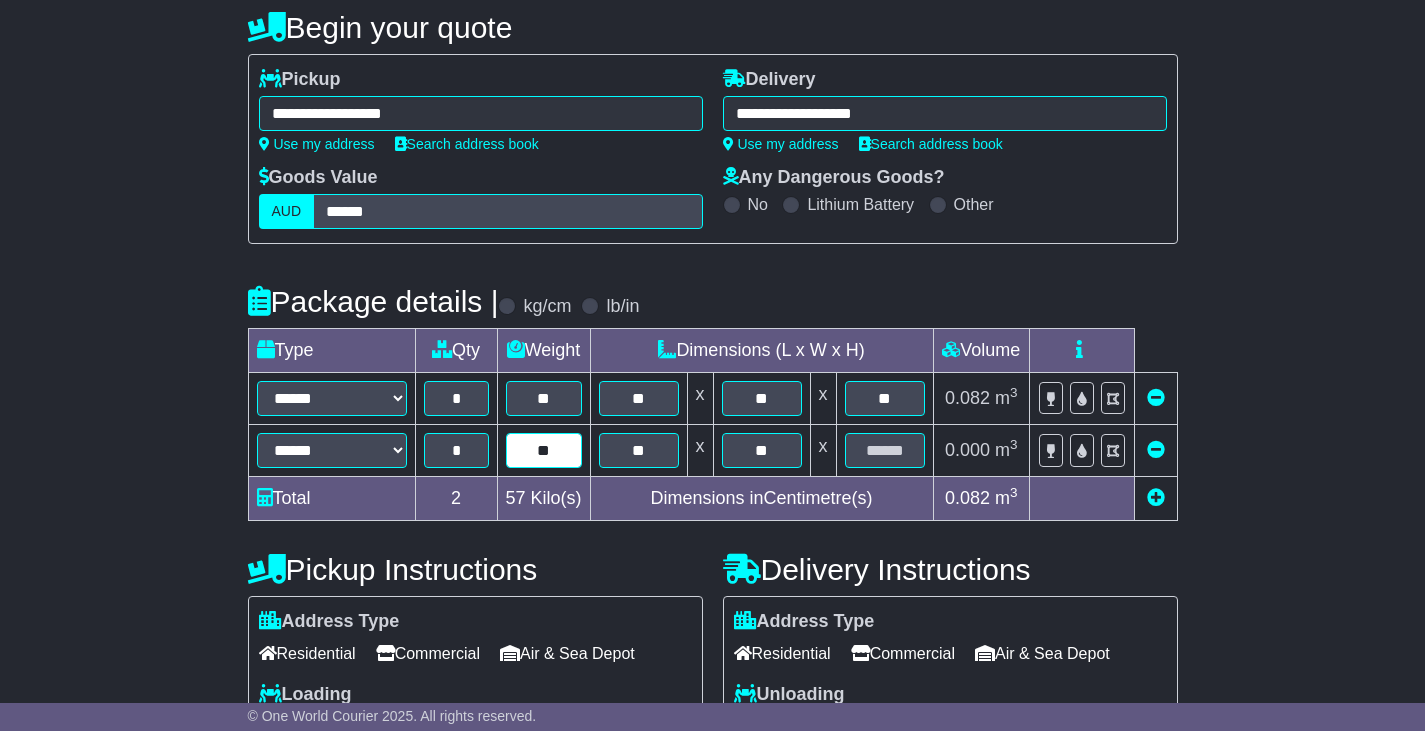 click on "**" at bounding box center [544, 450] 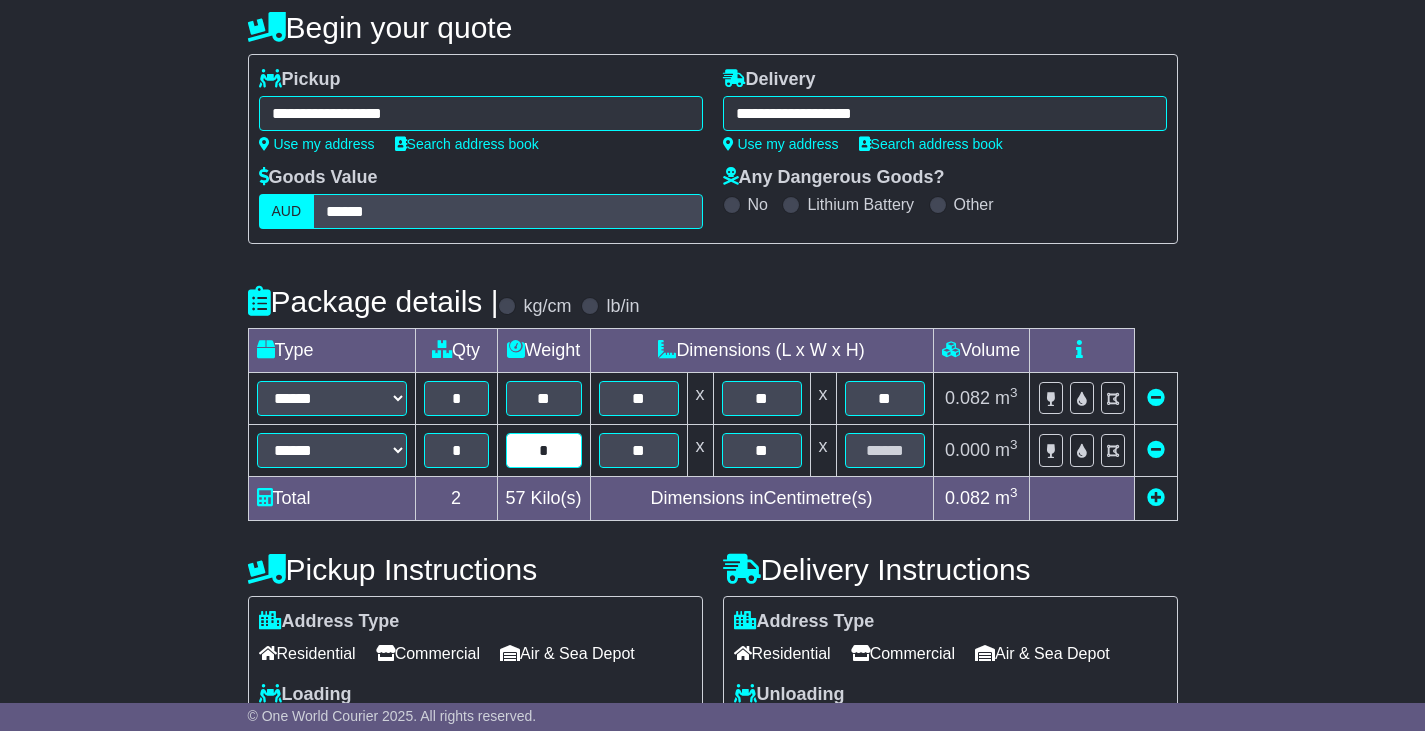 type on "*" 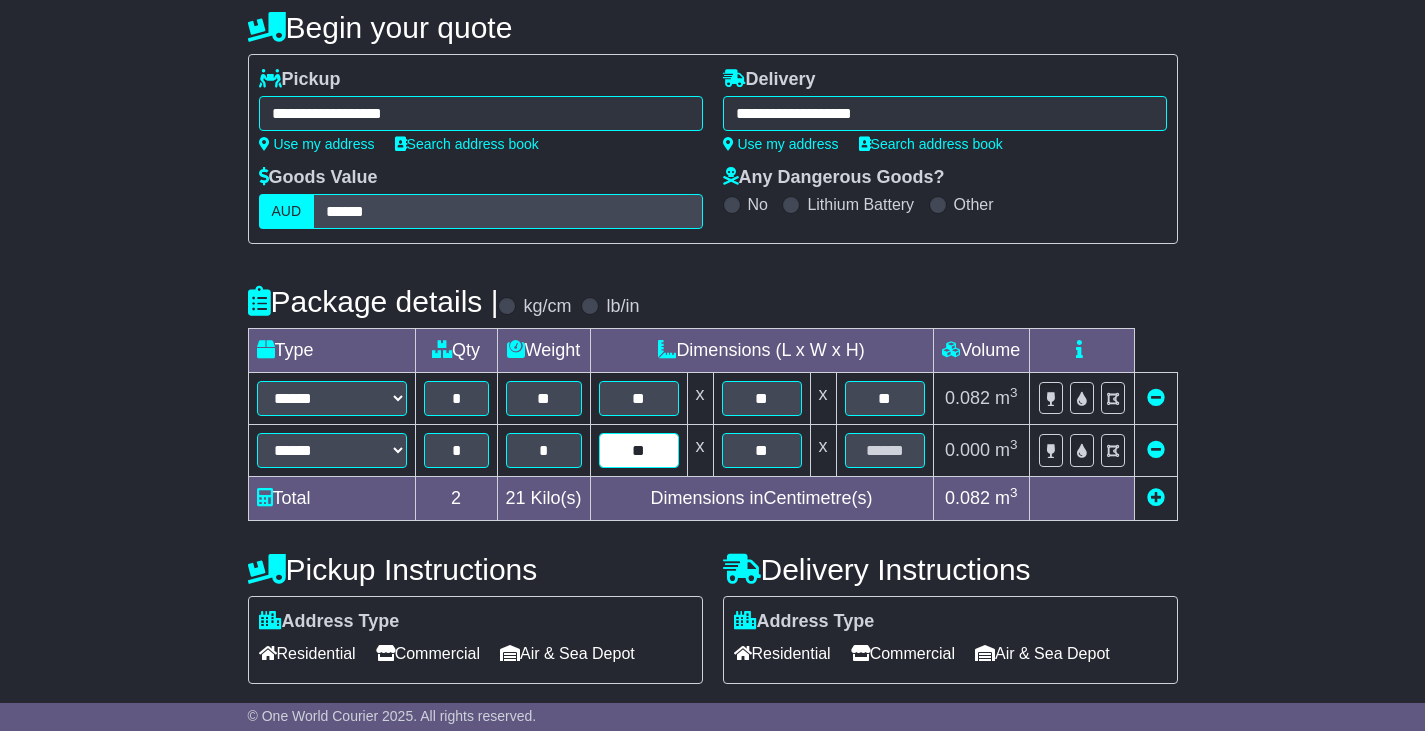 type on "**" 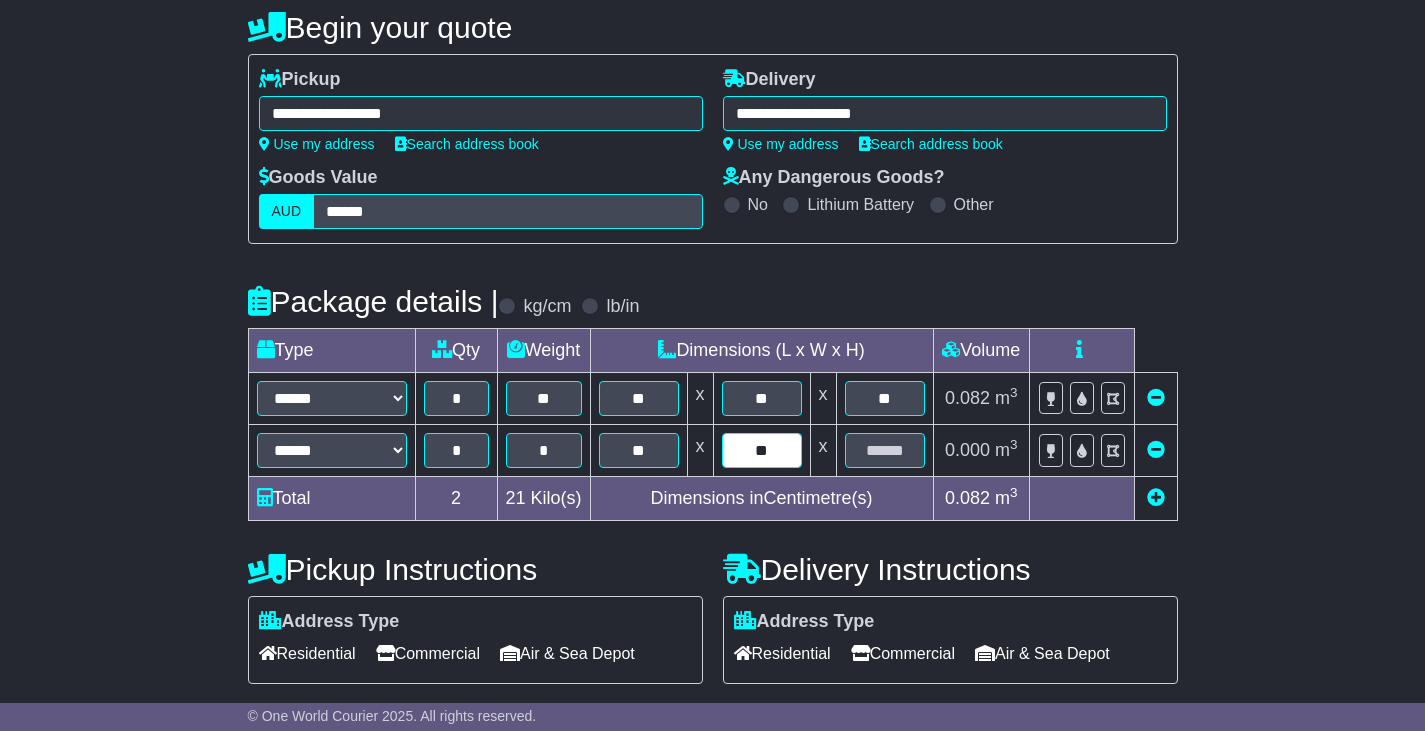 type on "**" 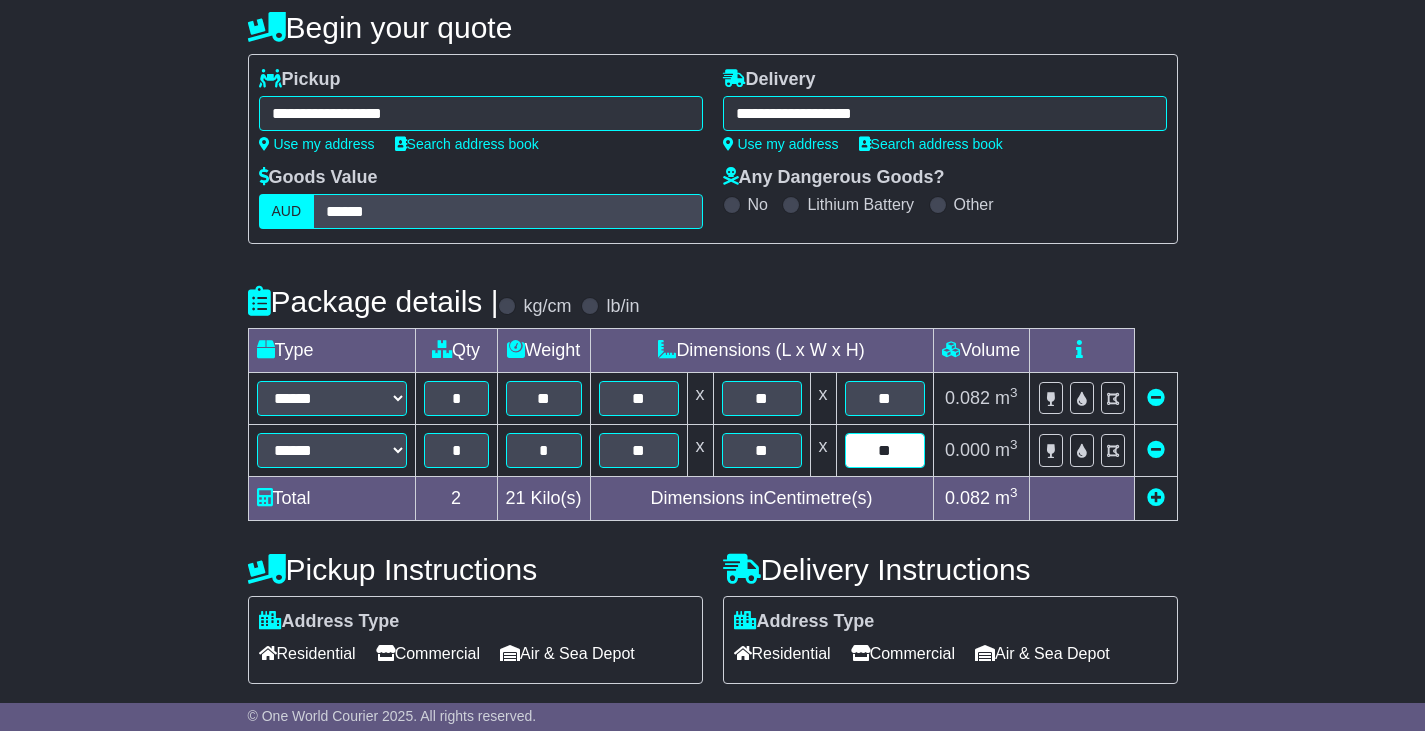 type on "**" 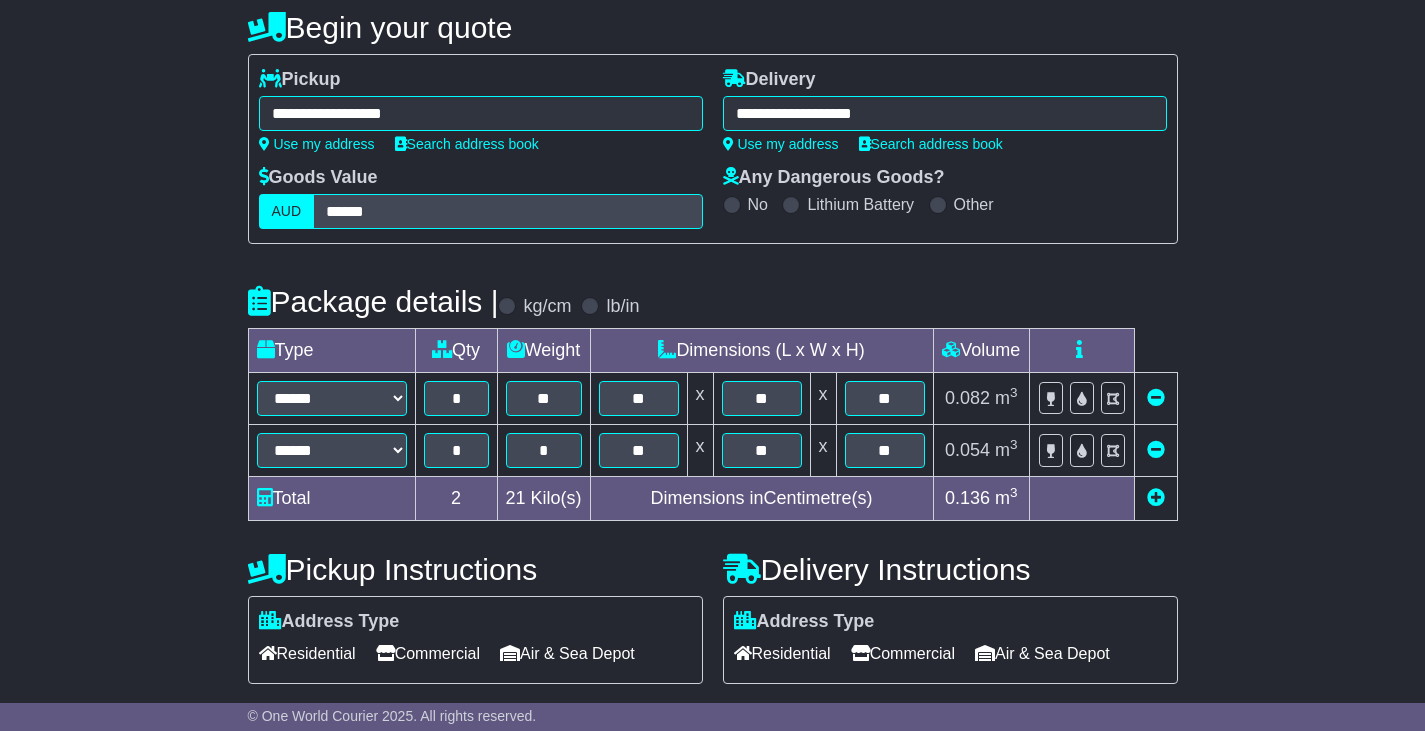 click on "Commercial" at bounding box center (428, 653) 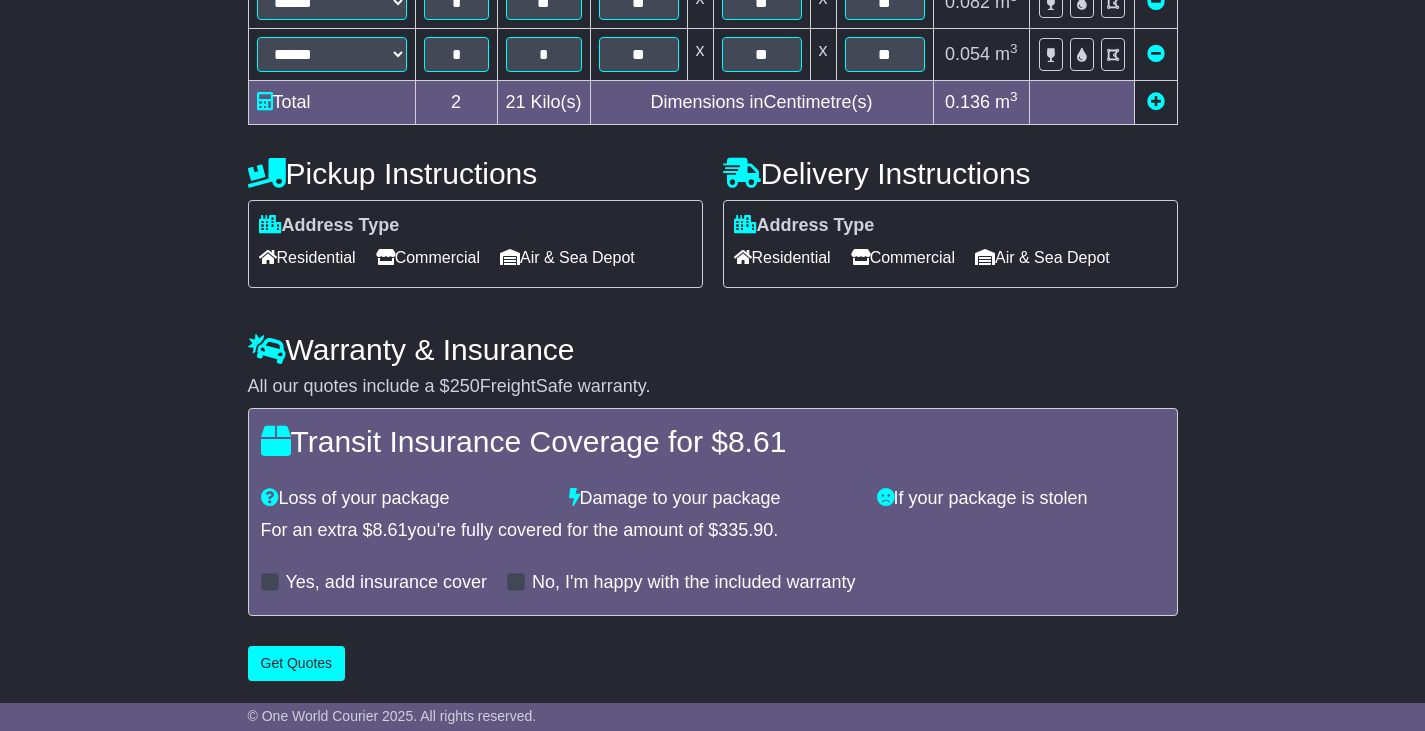 scroll, scrollTop: 599, scrollLeft: 0, axis: vertical 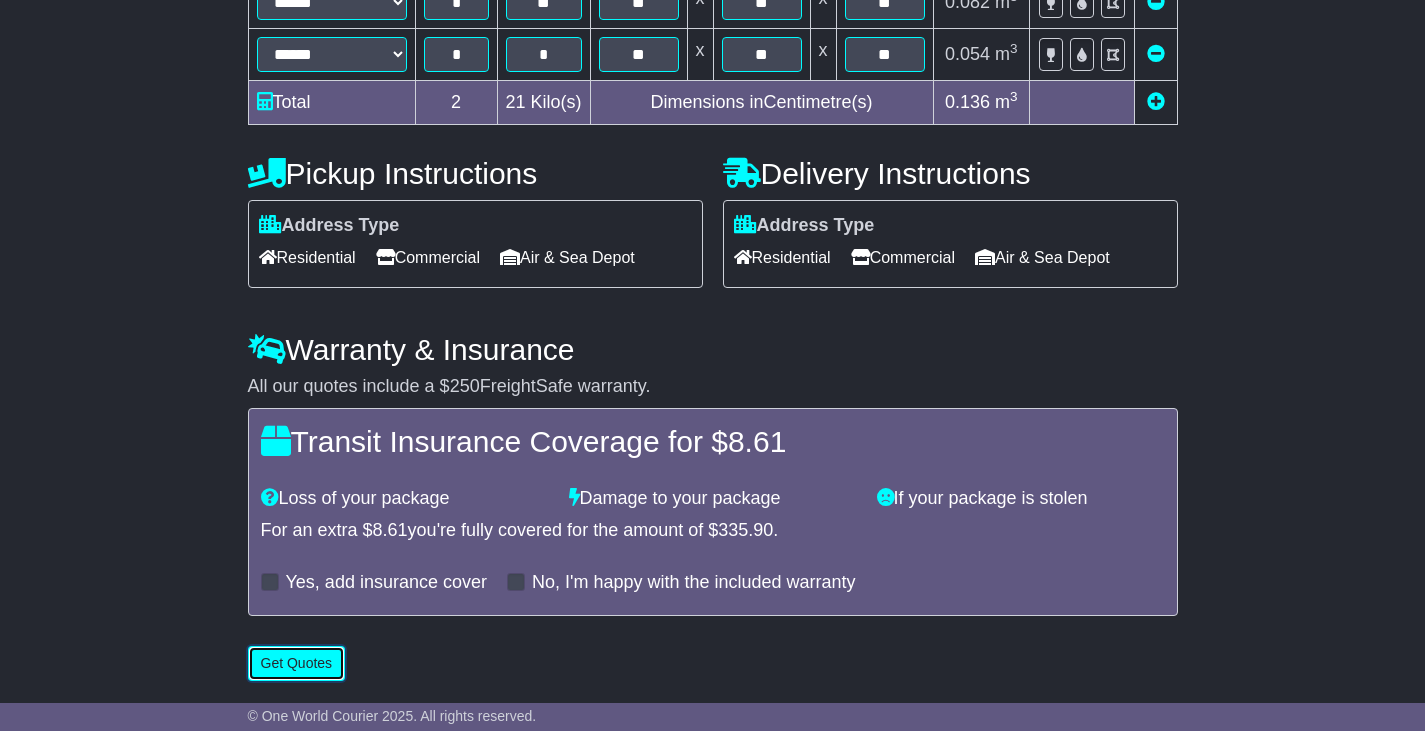 click on "Get Quotes" at bounding box center [297, 663] 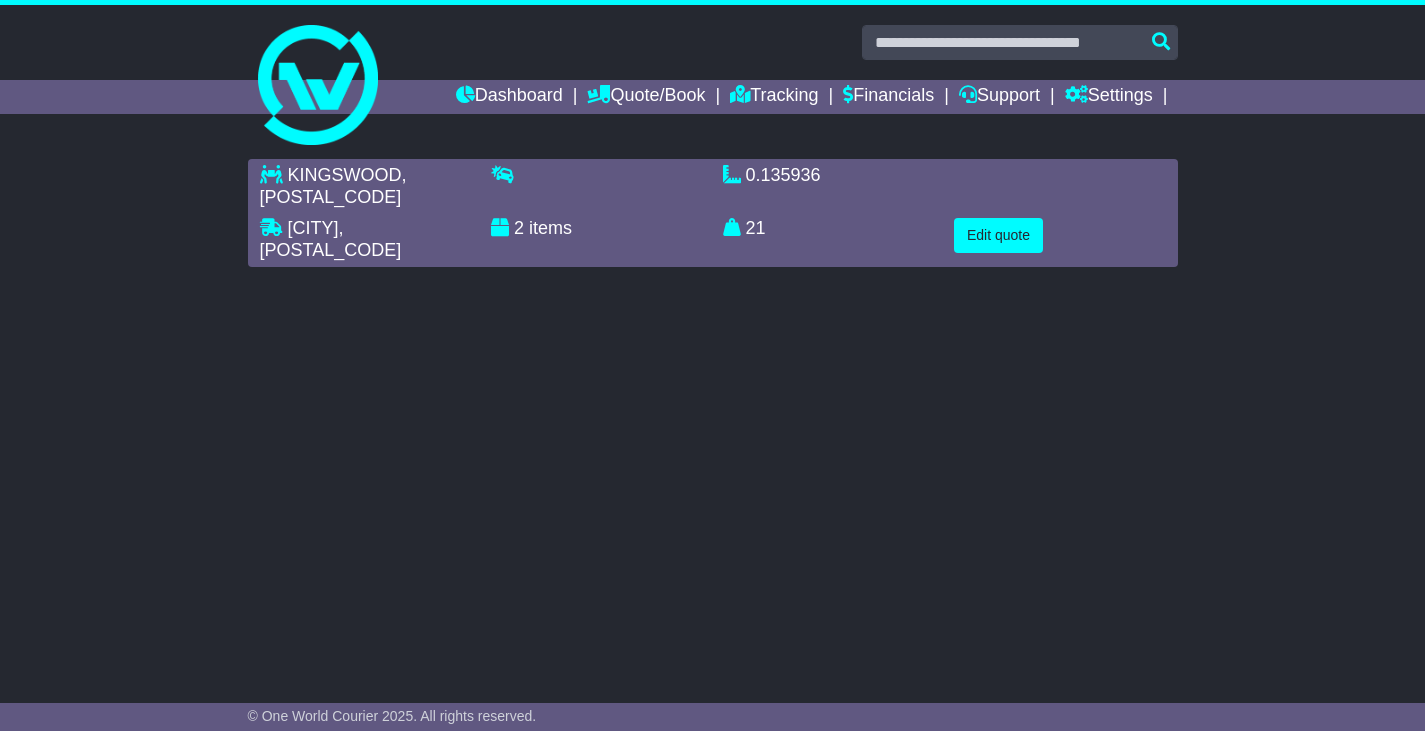 scroll, scrollTop: 0, scrollLeft: 0, axis: both 